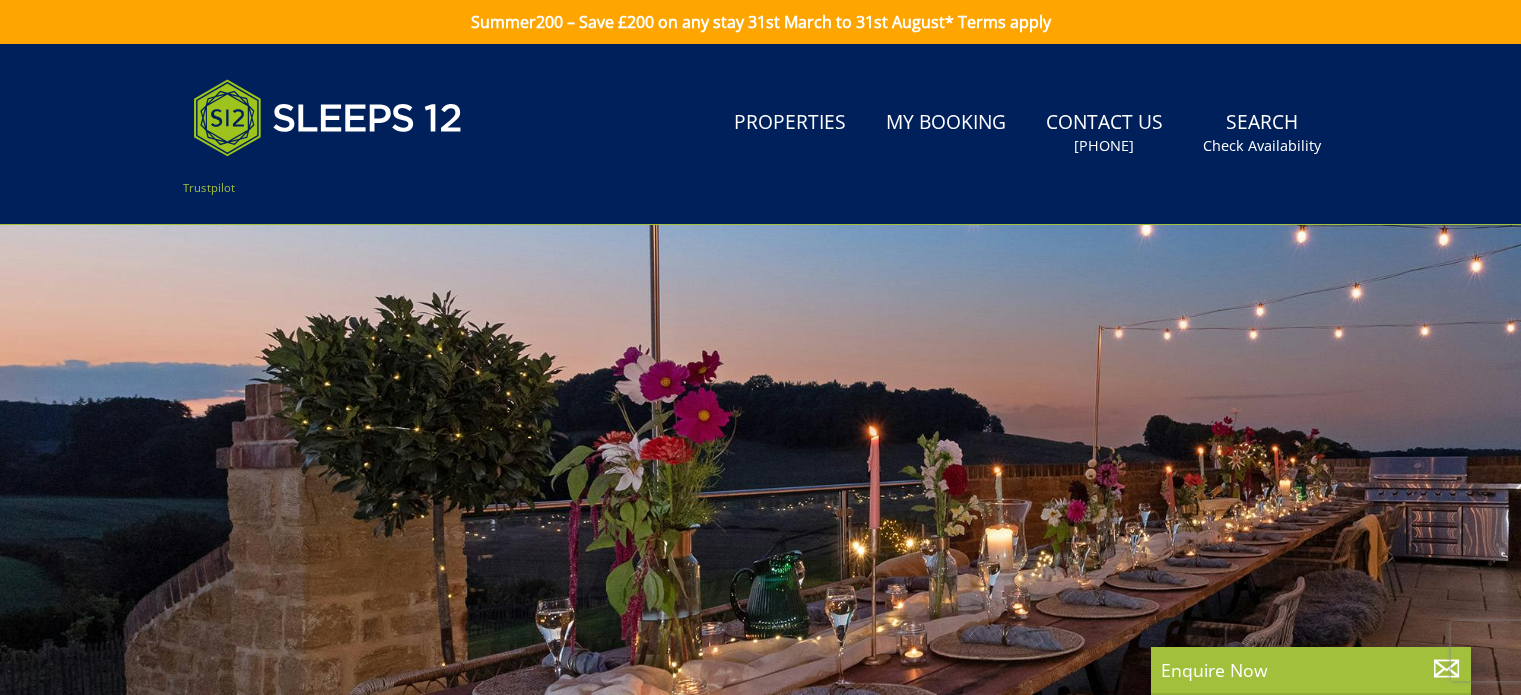 scroll, scrollTop: 0, scrollLeft: 0, axis: both 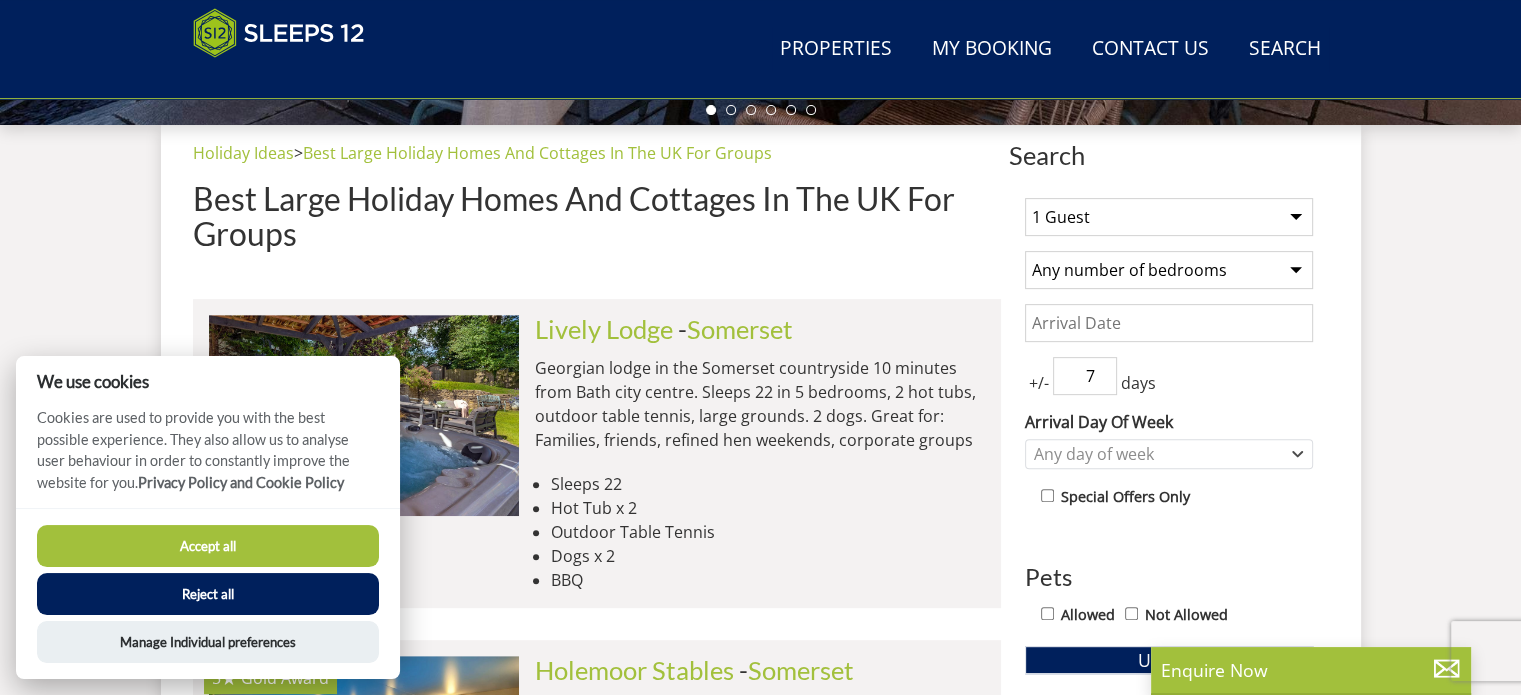 click on "Accept all" at bounding box center (208, 546) 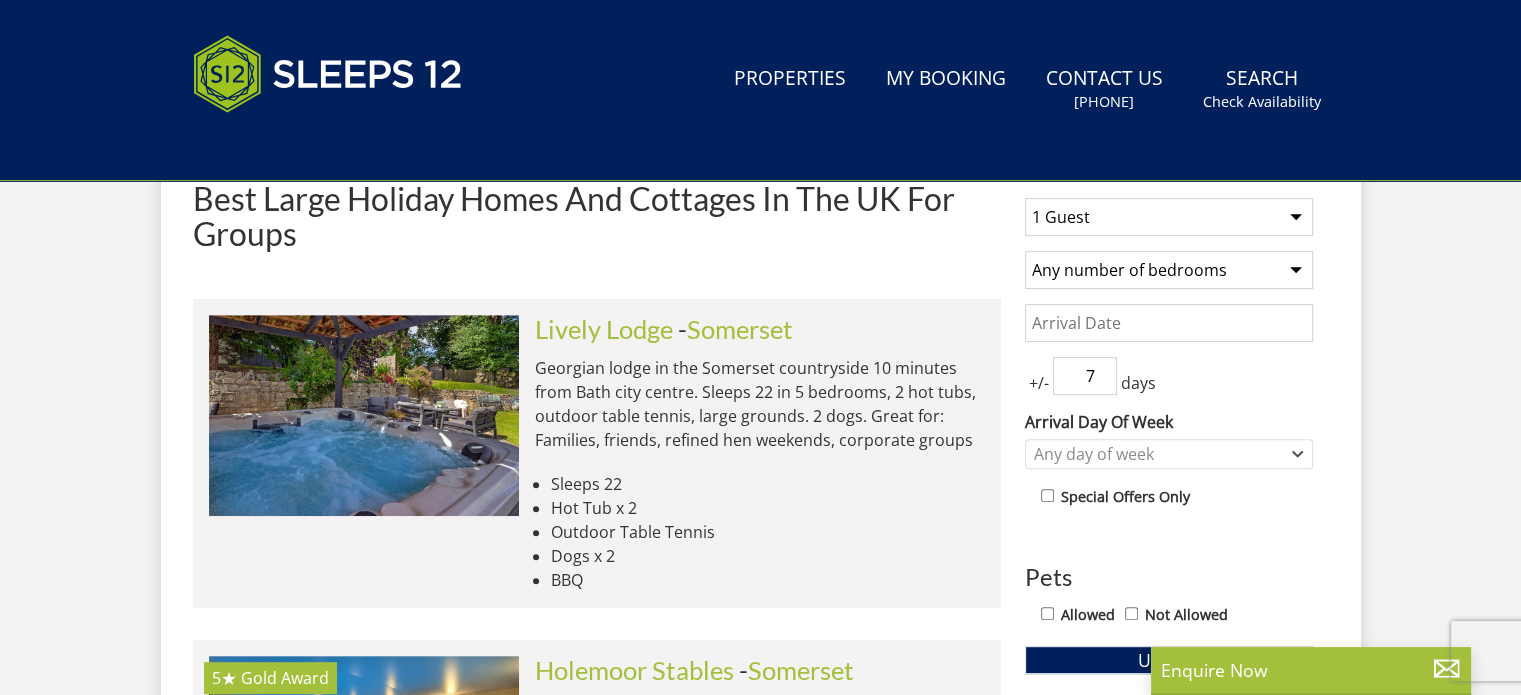scroll, scrollTop: 800, scrollLeft: 0, axis: vertical 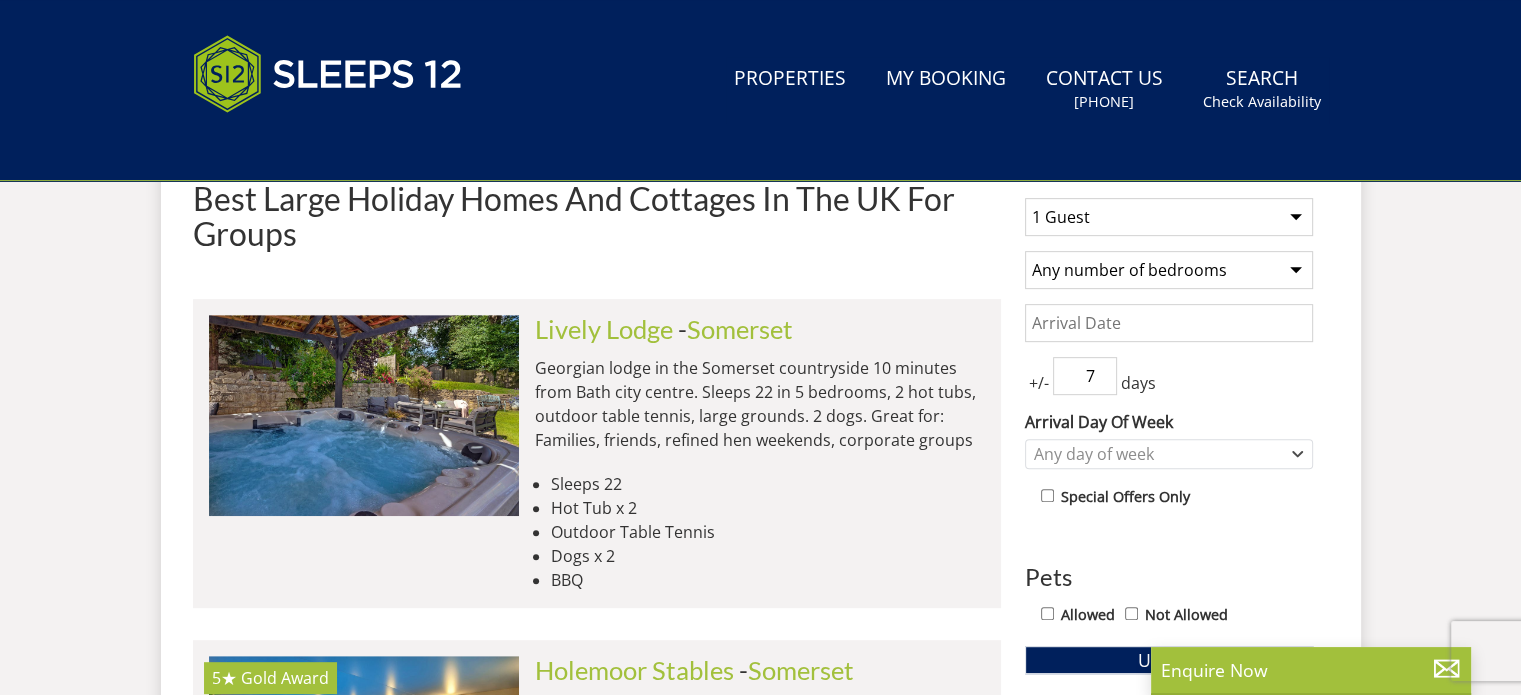 select on "4" 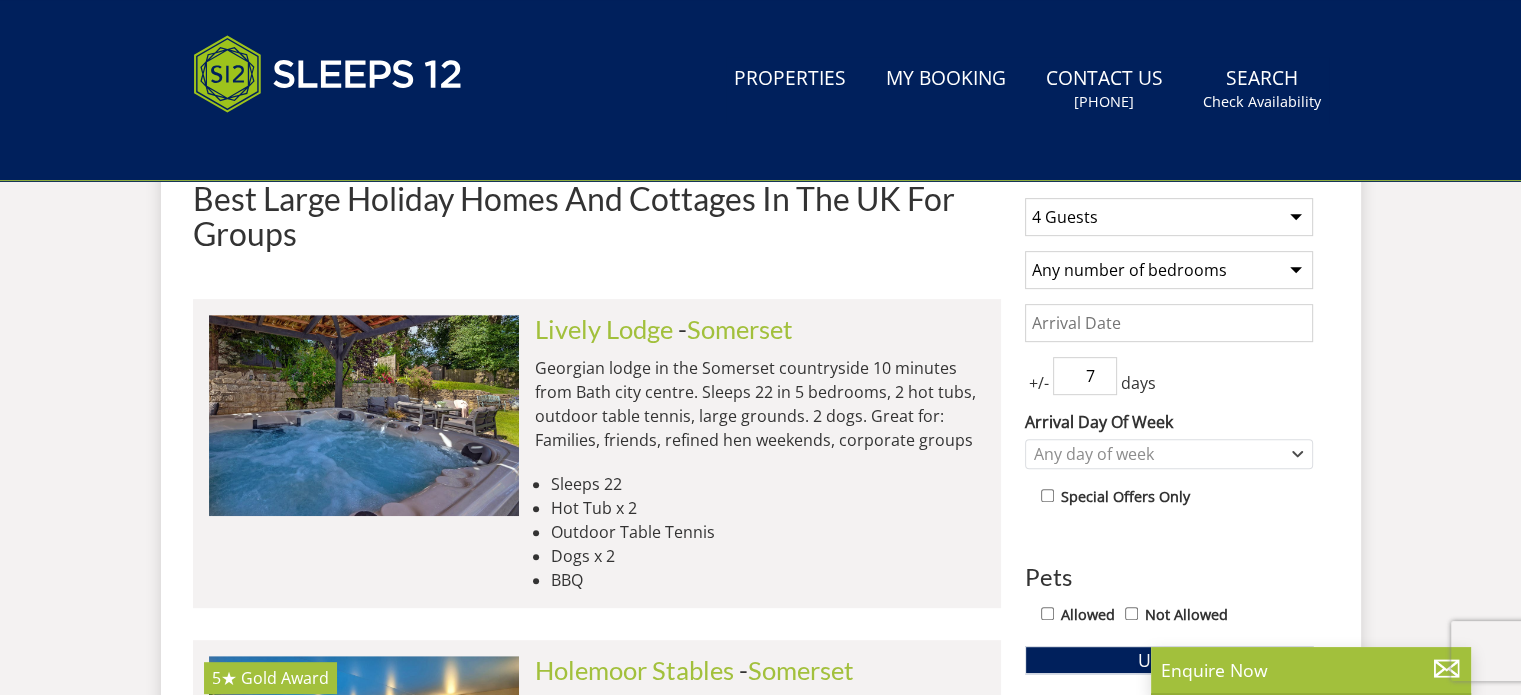 click on "Any number of bedrooms
1 Bedroom
2 Bedrooms
3 Bedrooms
4 Bedrooms
5 Bedrooms
6 Bedrooms
7 Bedrooms
8 Bedrooms
9 Bedrooms
10 Bedrooms
11 Bedrooms
12 Bedrooms
13 Bedrooms
14 Bedrooms
15 Bedrooms
16 Bedrooms
17 Bedrooms
18 Bedrooms
19 Bedrooms
20 Bedrooms
21 Bedrooms
22 Bedrooms
23 Bedrooms
24 Bedrooms
25 Bedrooms" at bounding box center [1169, 270] 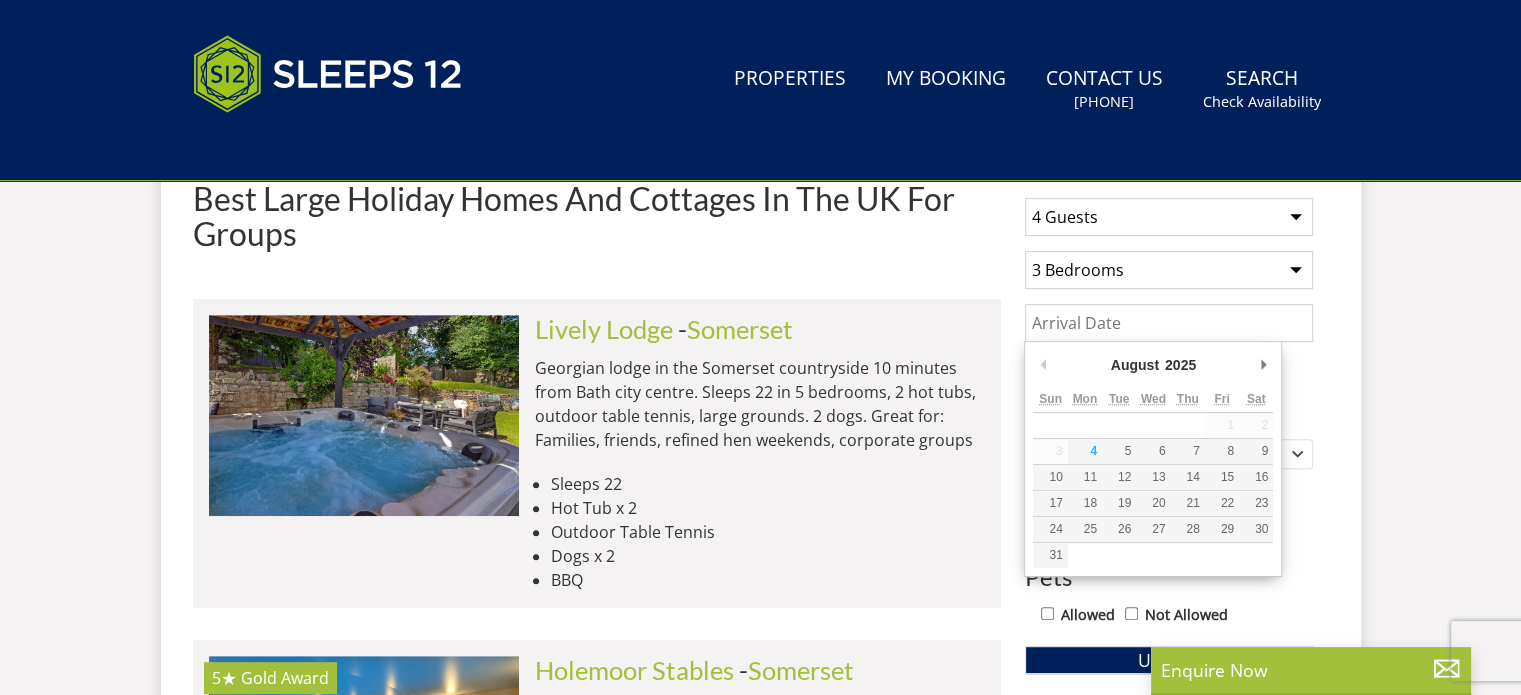 click on "Date" at bounding box center (1169, 323) 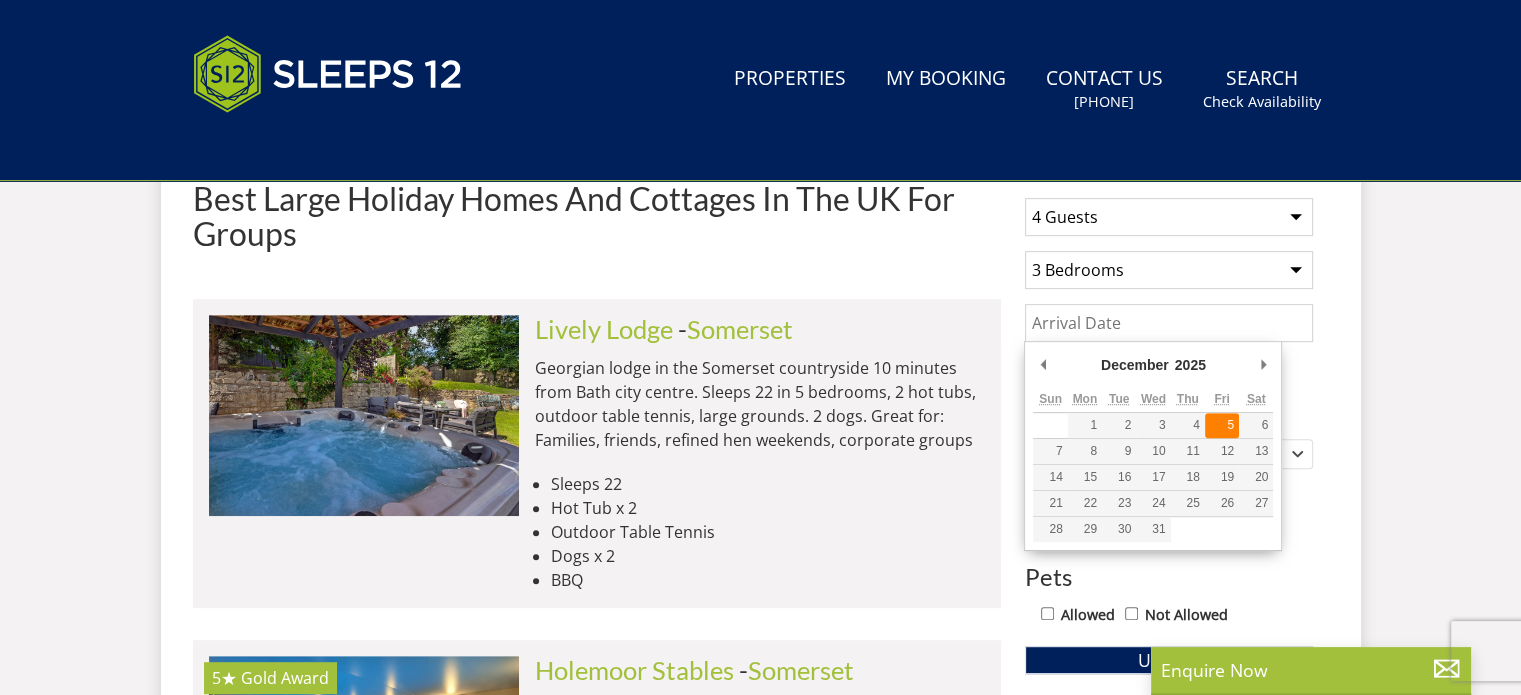 type on "05/12/2025" 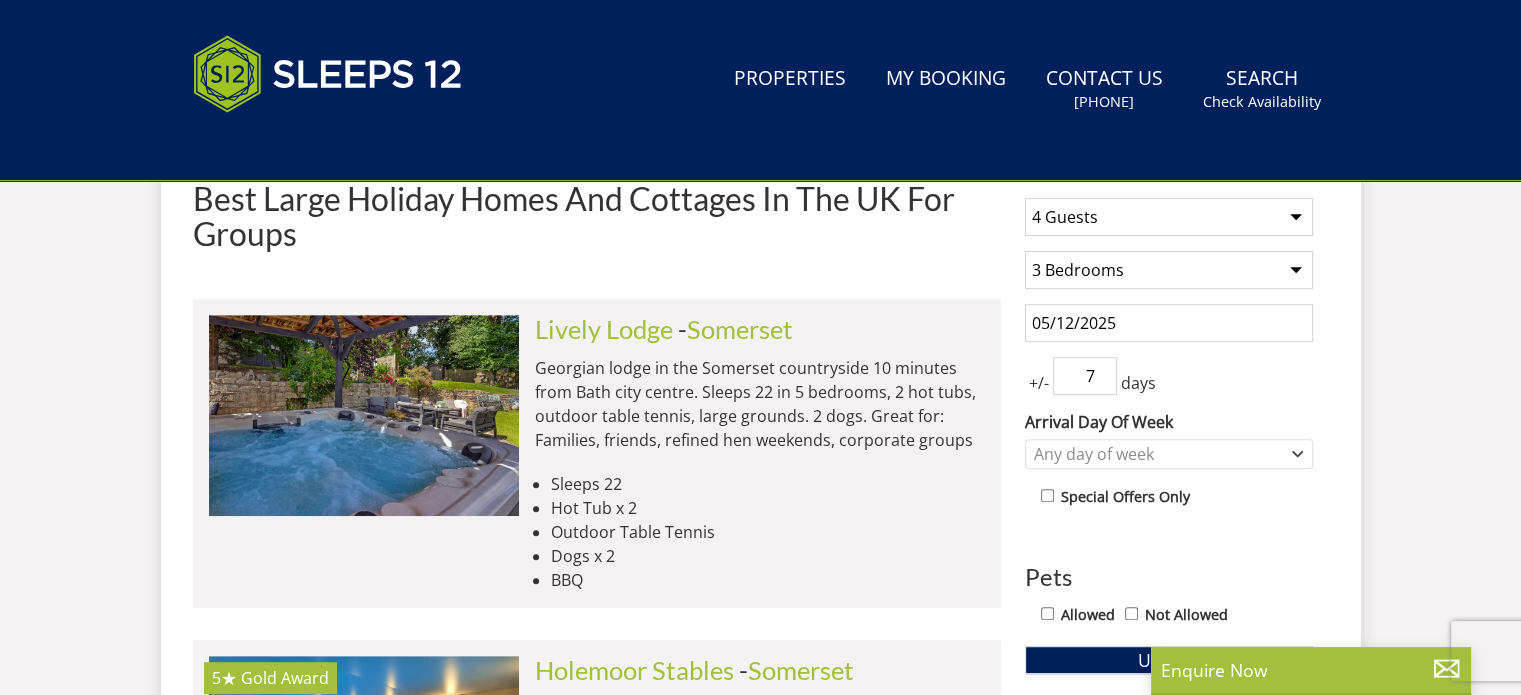 click on "+/-" at bounding box center (1039, 383) 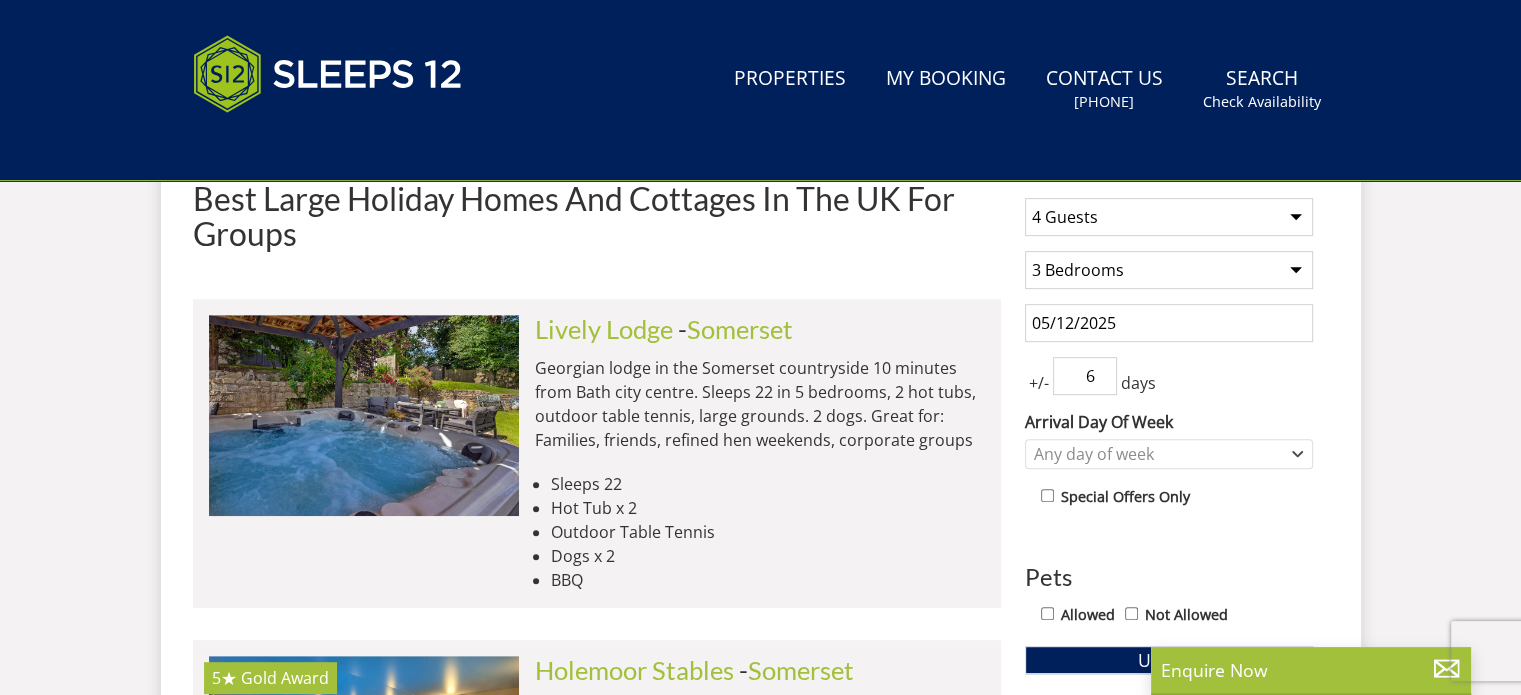 click on "6" at bounding box center (1085, 376) 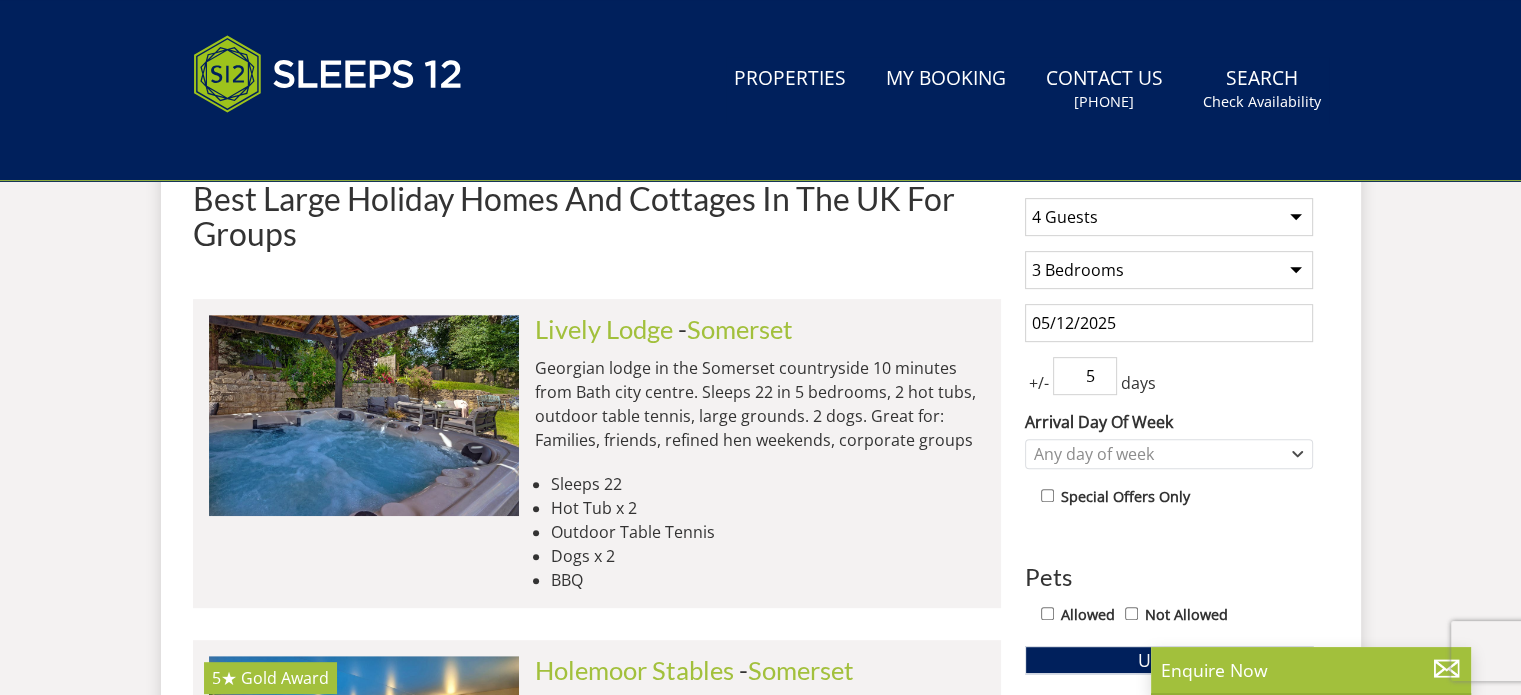 click on "5" at bounding box center [1085, 376] 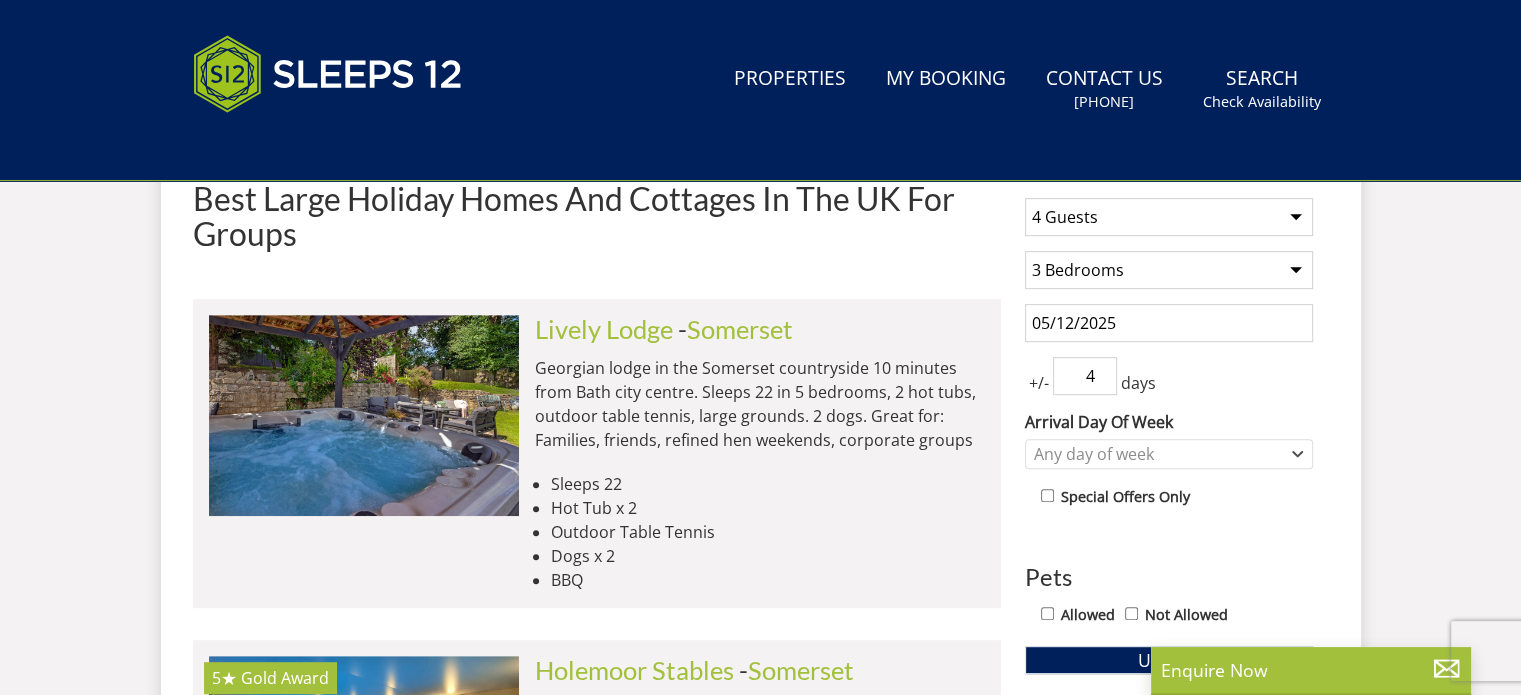 click on "4" at bounding box center [1085, 376] 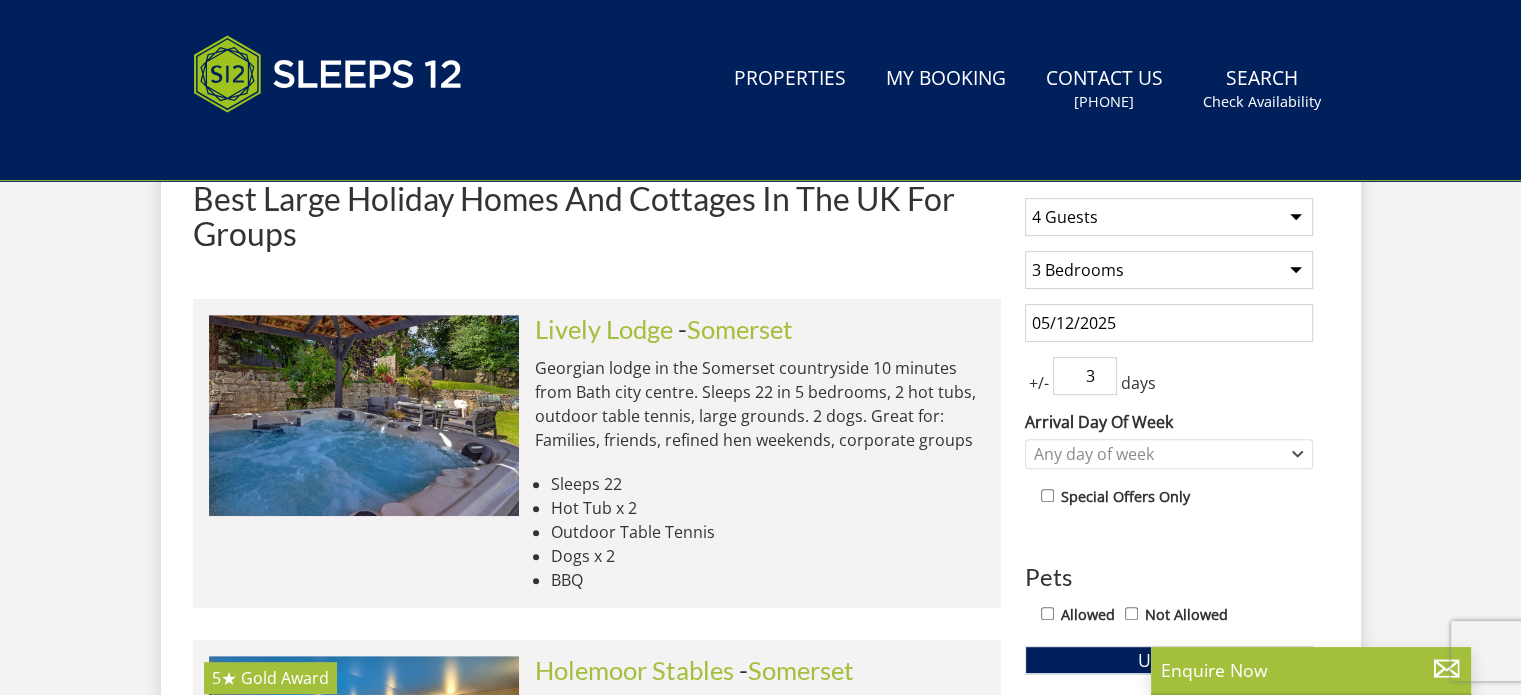 click on "3" at bounding box center (1085, 376) 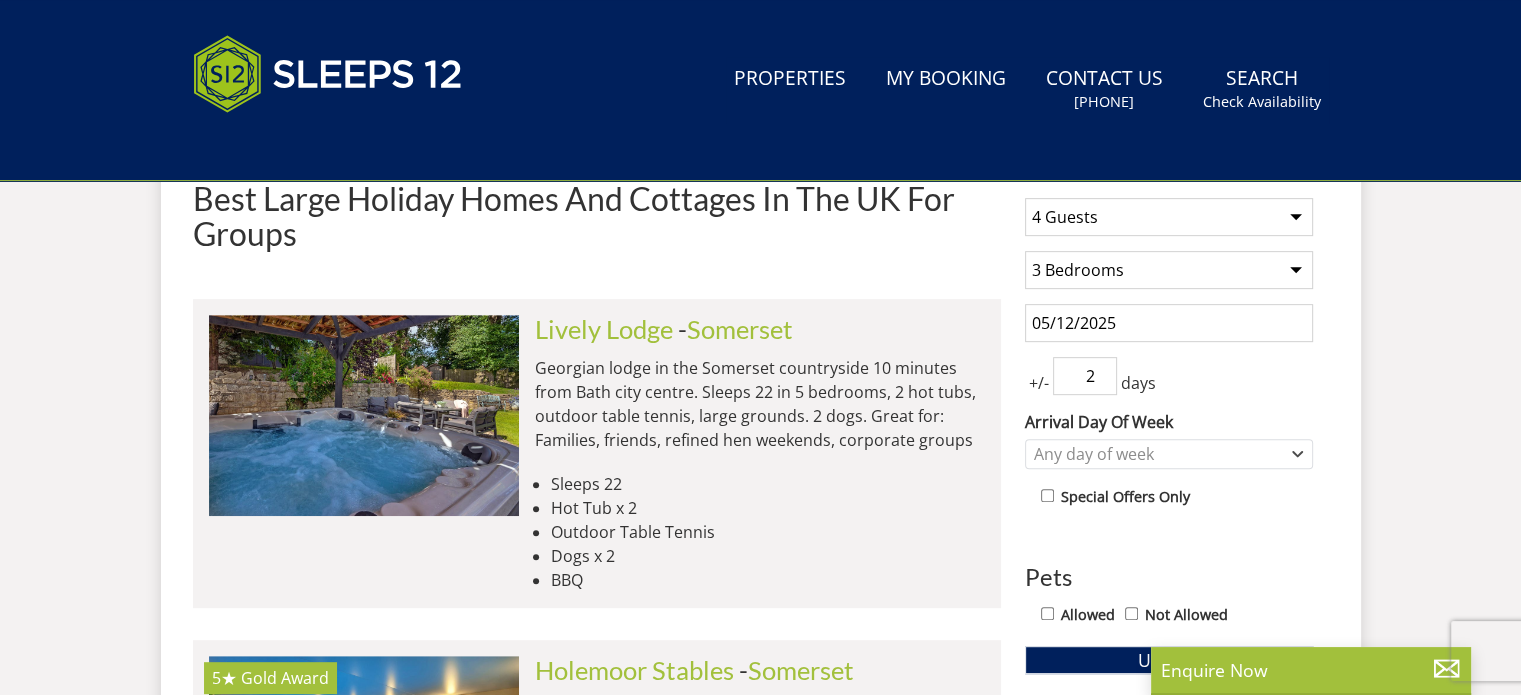 click on "2" at bounding box center [1085, 376] 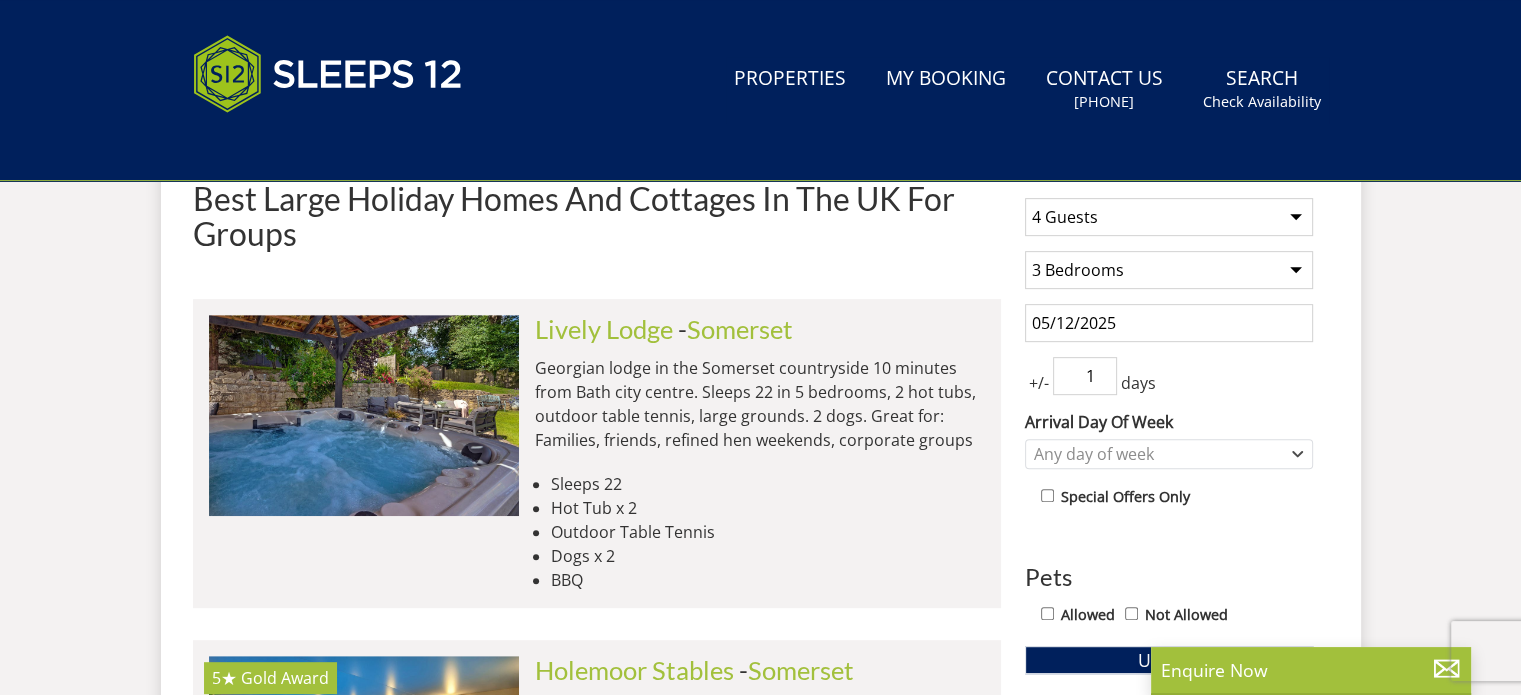 click on "1" at bounding box center (1085, 376) 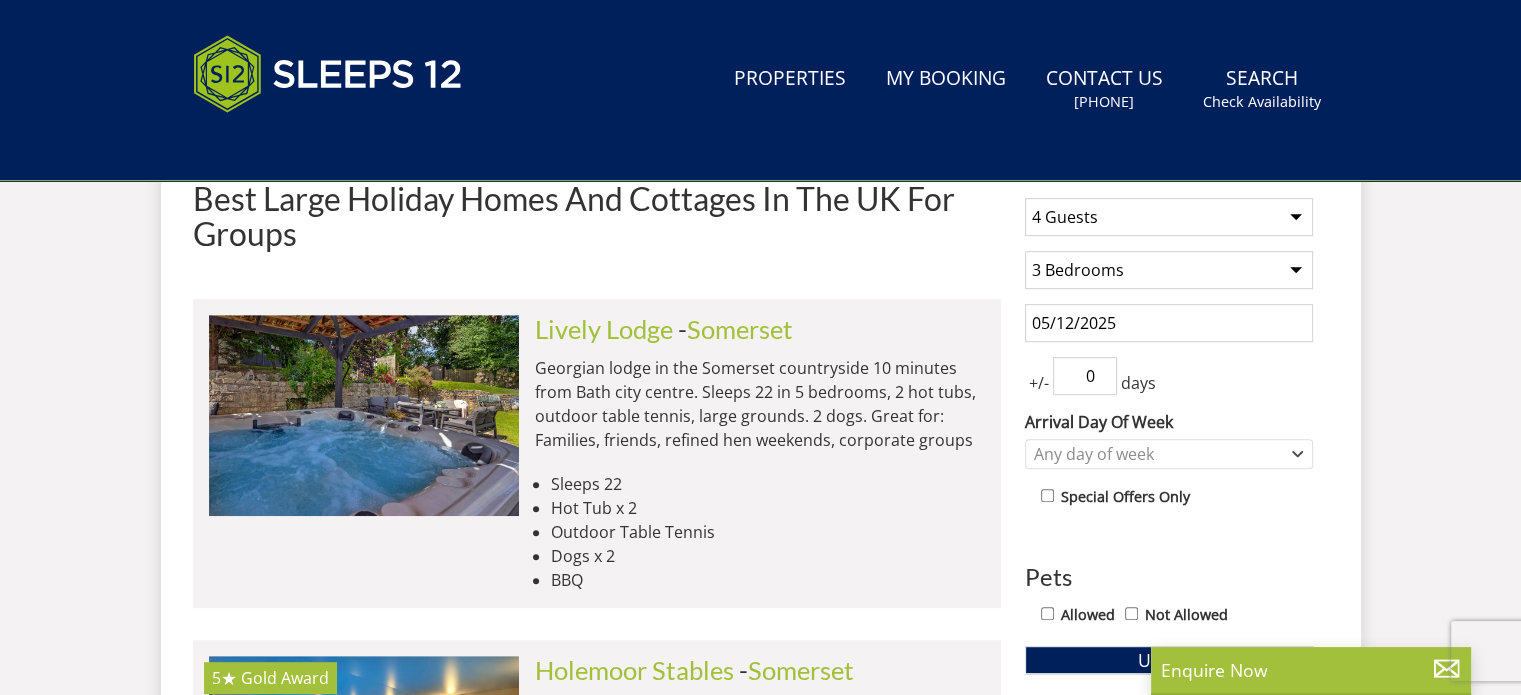 type on "0" 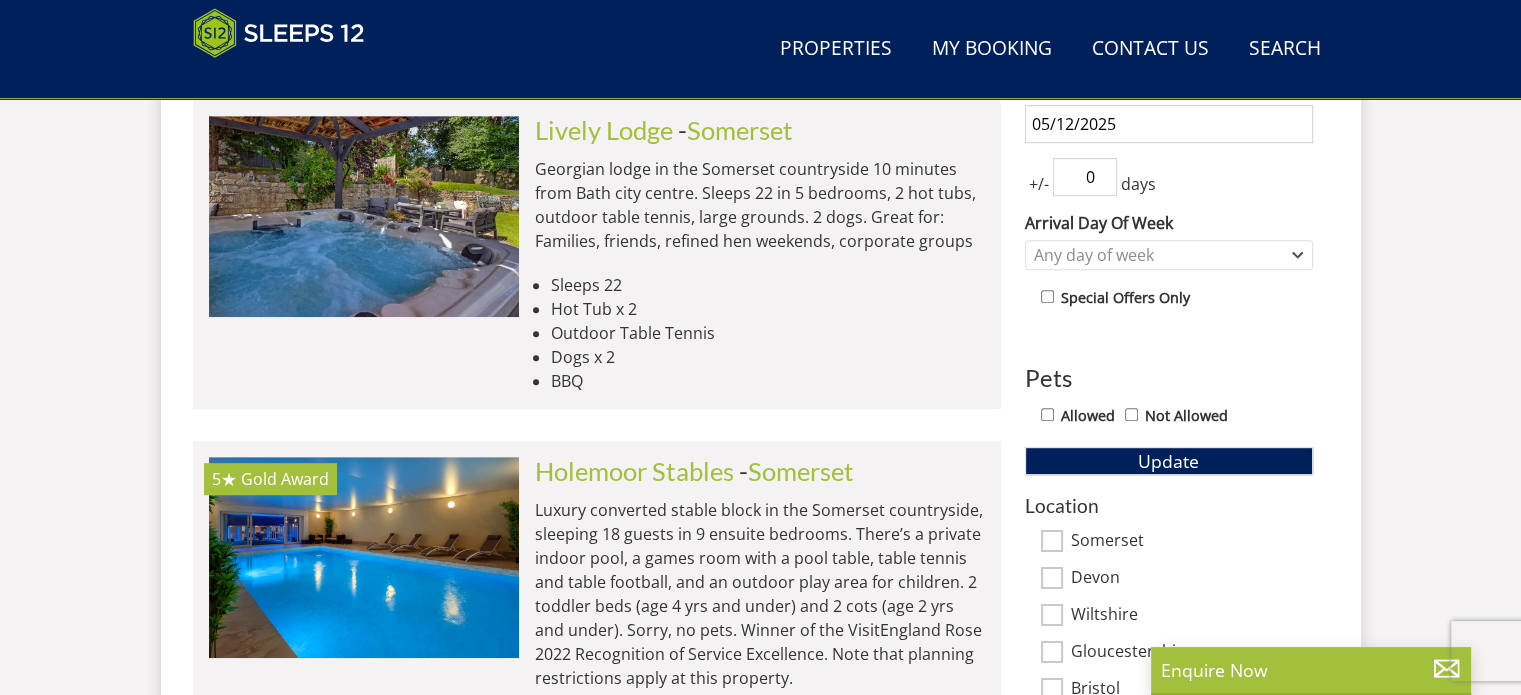 scroll, scrollTop: 918, scrollLeft: 0, axis: vertical 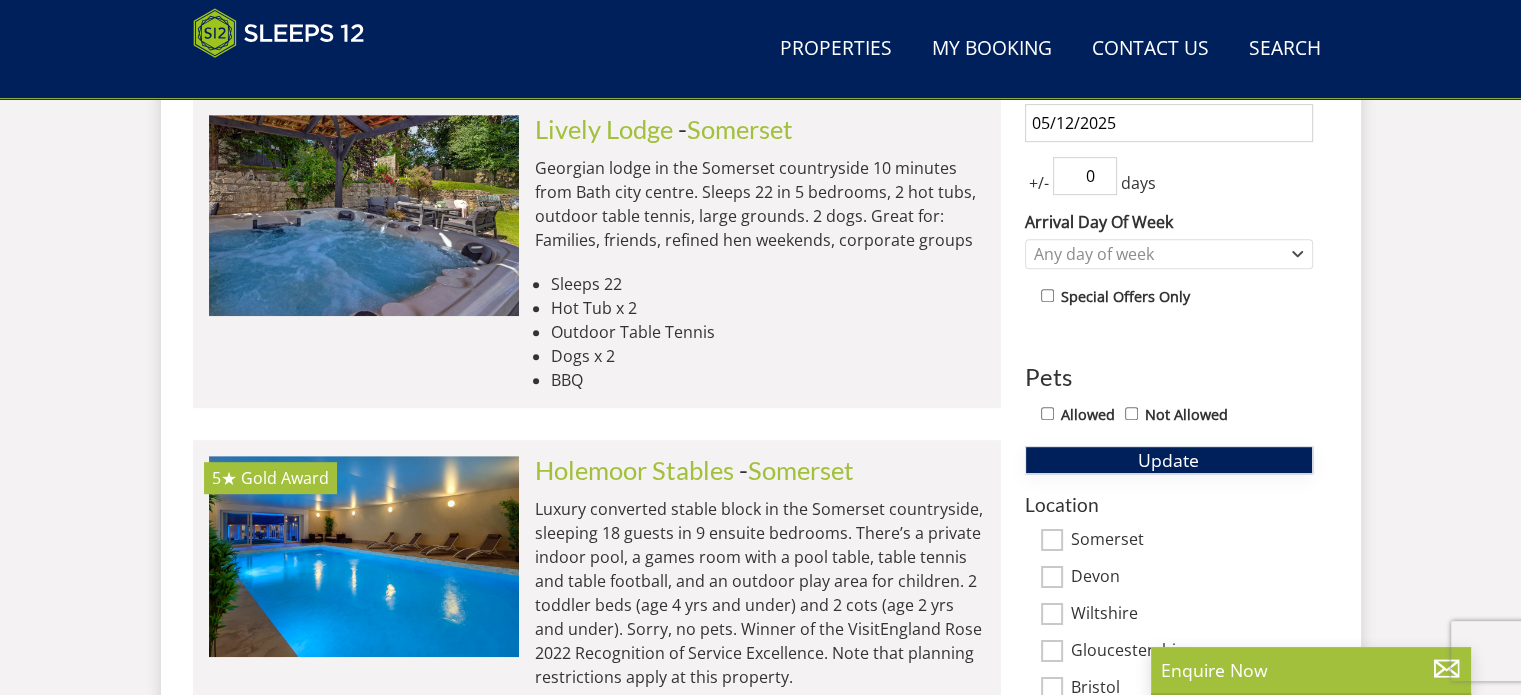 click on "Update" at bounding box center (1168, 460) 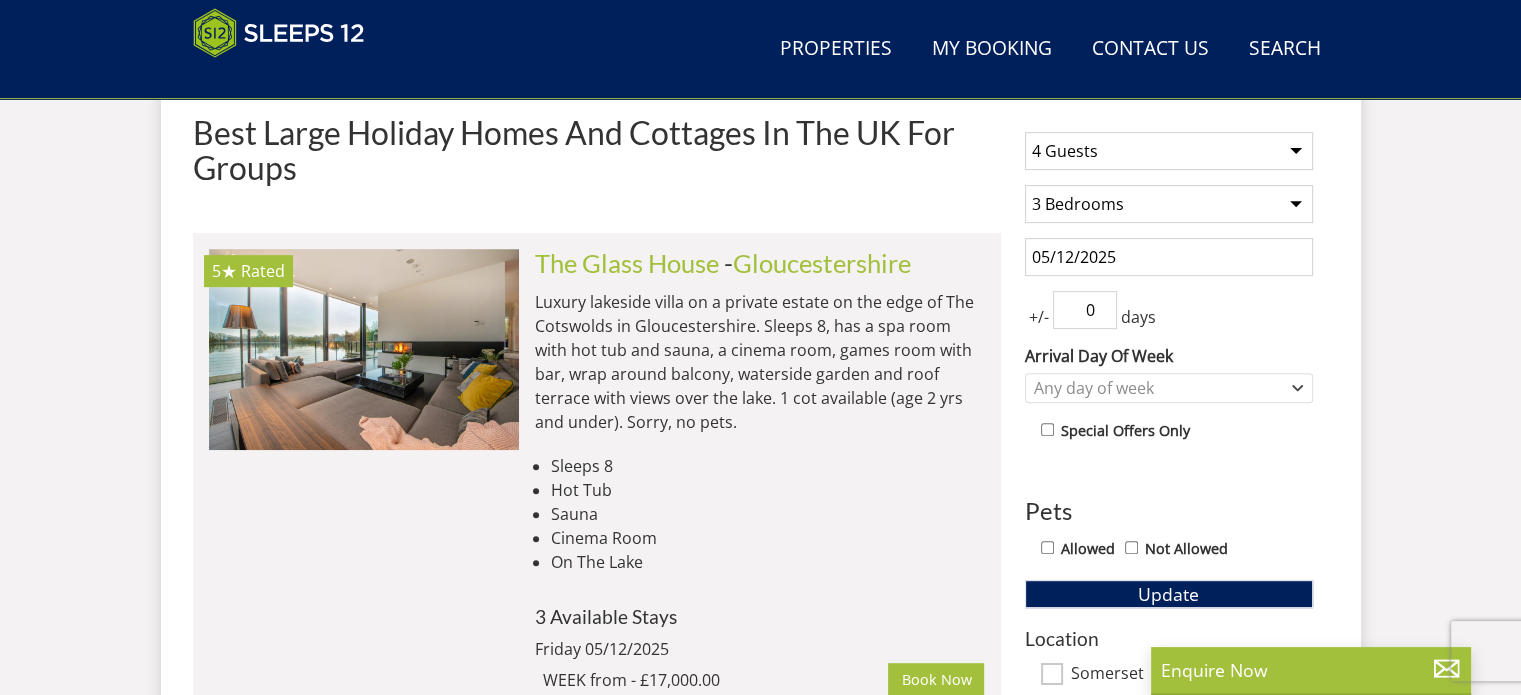 scroll, scrollTop: 818, scrollLeft: 0, axis: vertical 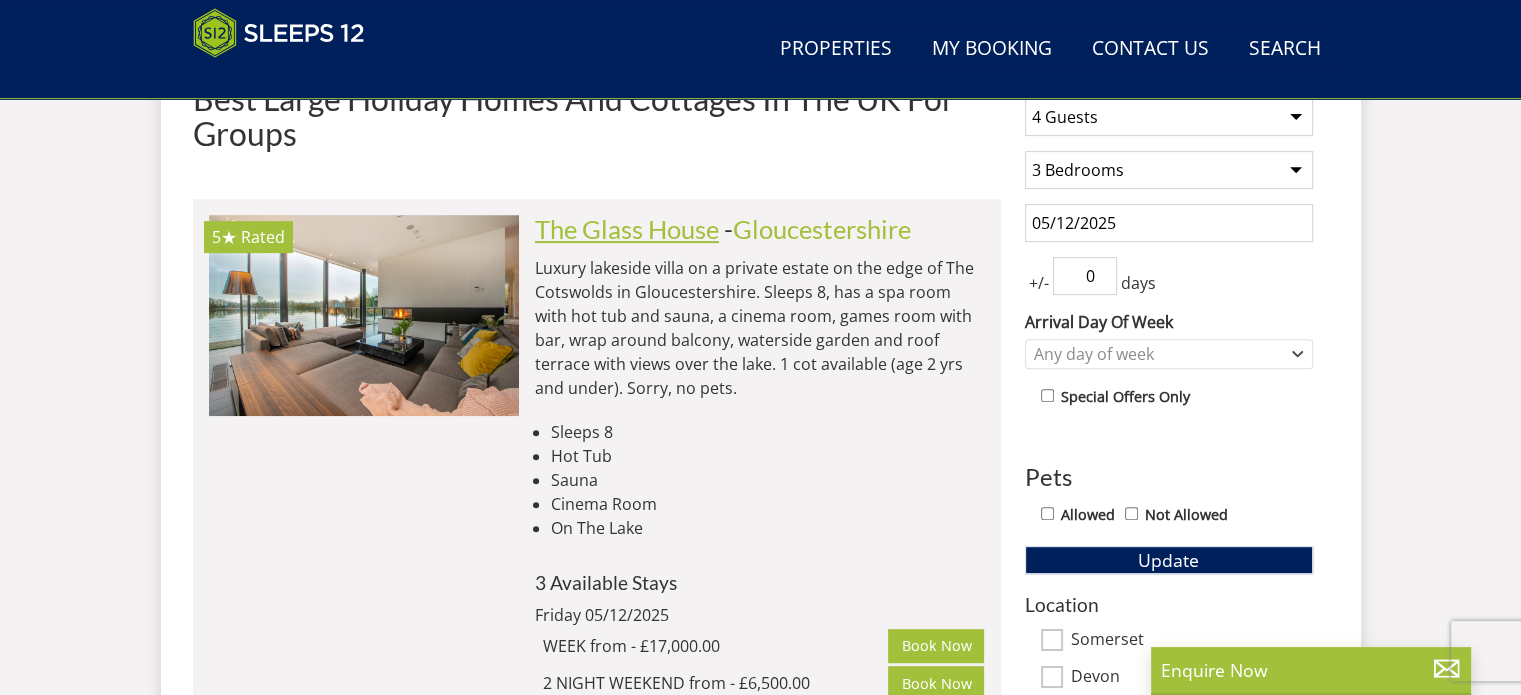 click on "The Glass House" at bounding box center [627, 229] 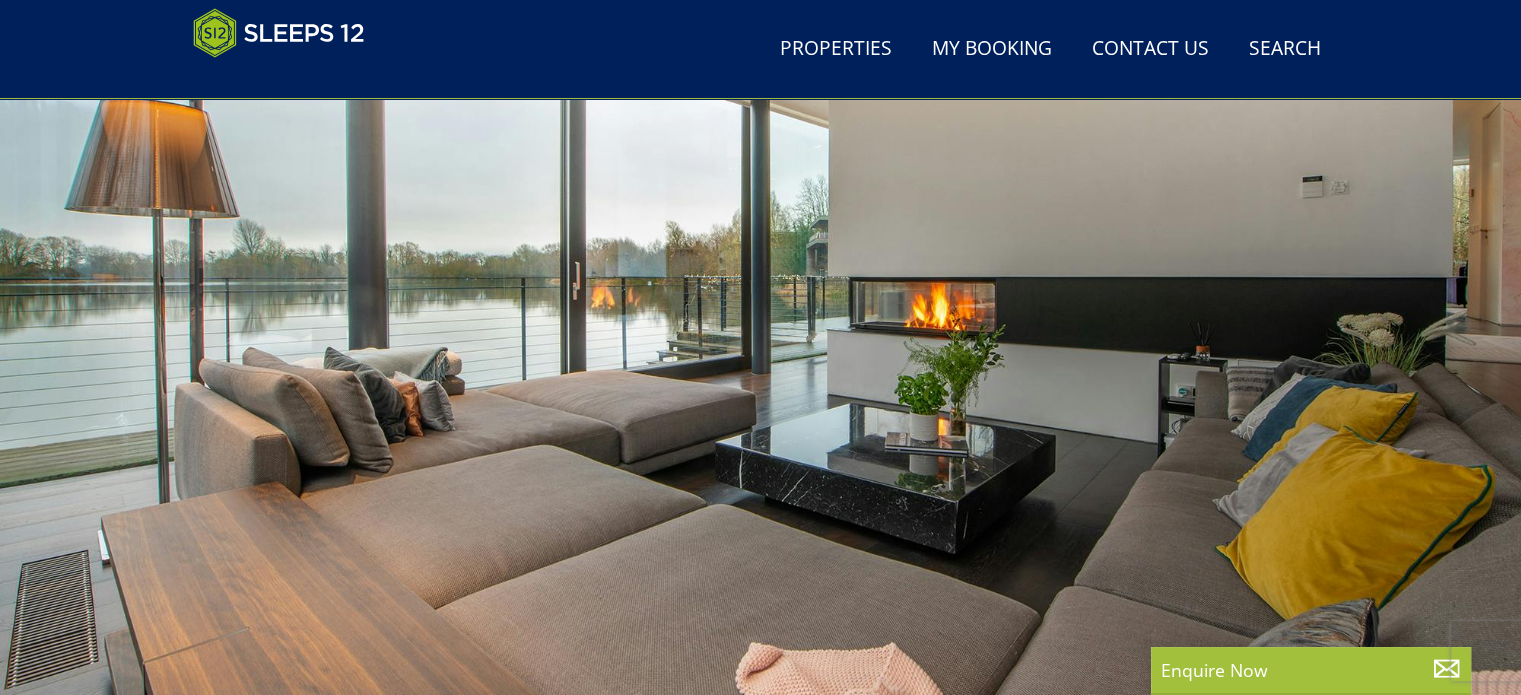 scroll, scrollTop: 200, scrollLeft: 0, axis: vertical 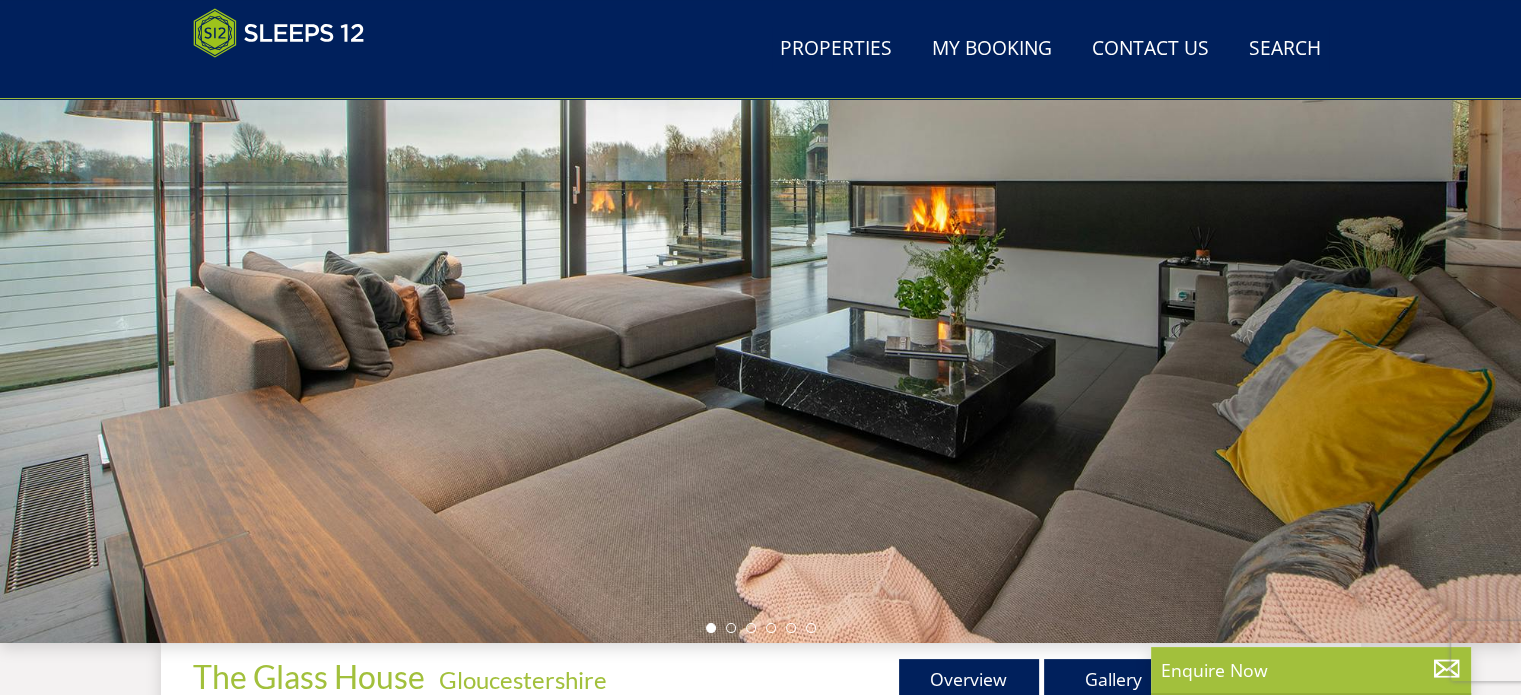 click at bounding box center [760, 293] 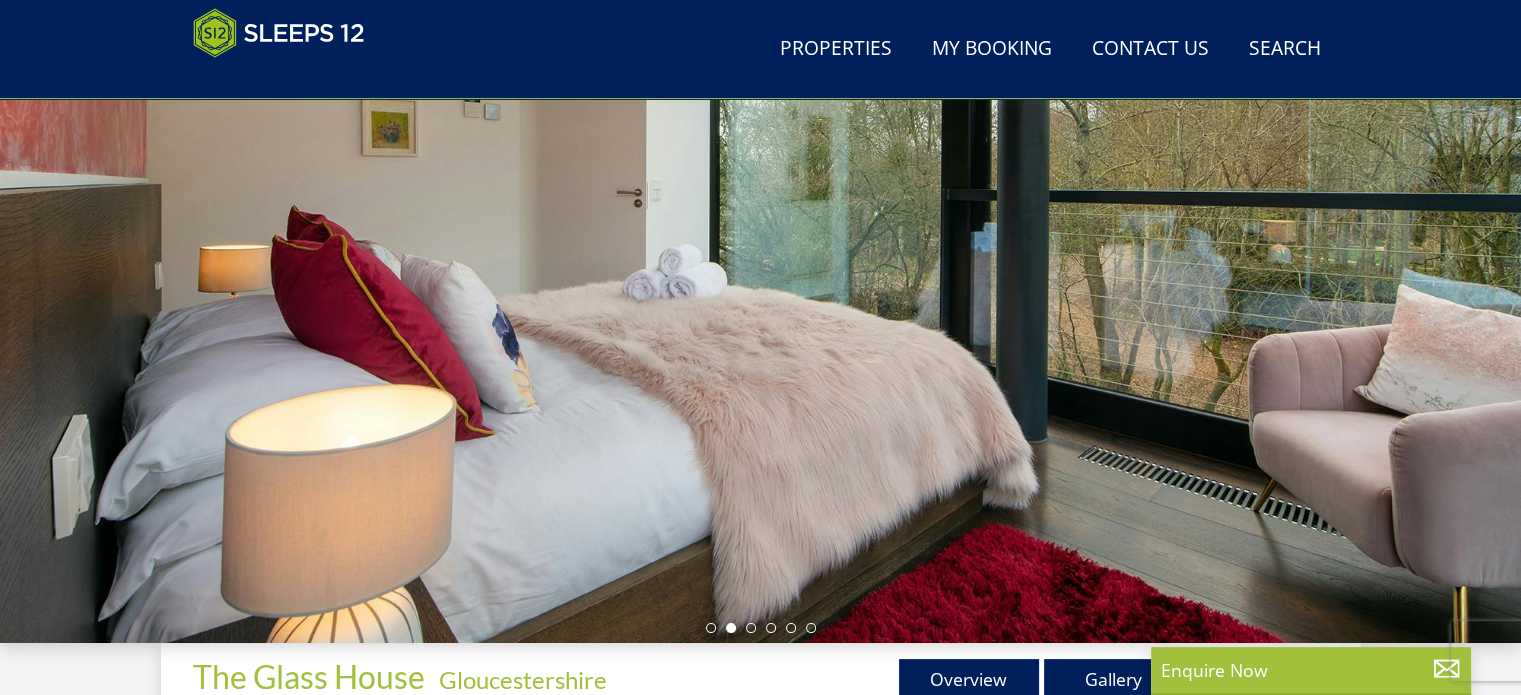 drag, startPoint x: 357, startPoint y: 380, endPoint x: 192, endPoint y: 365, distance: 165.68042 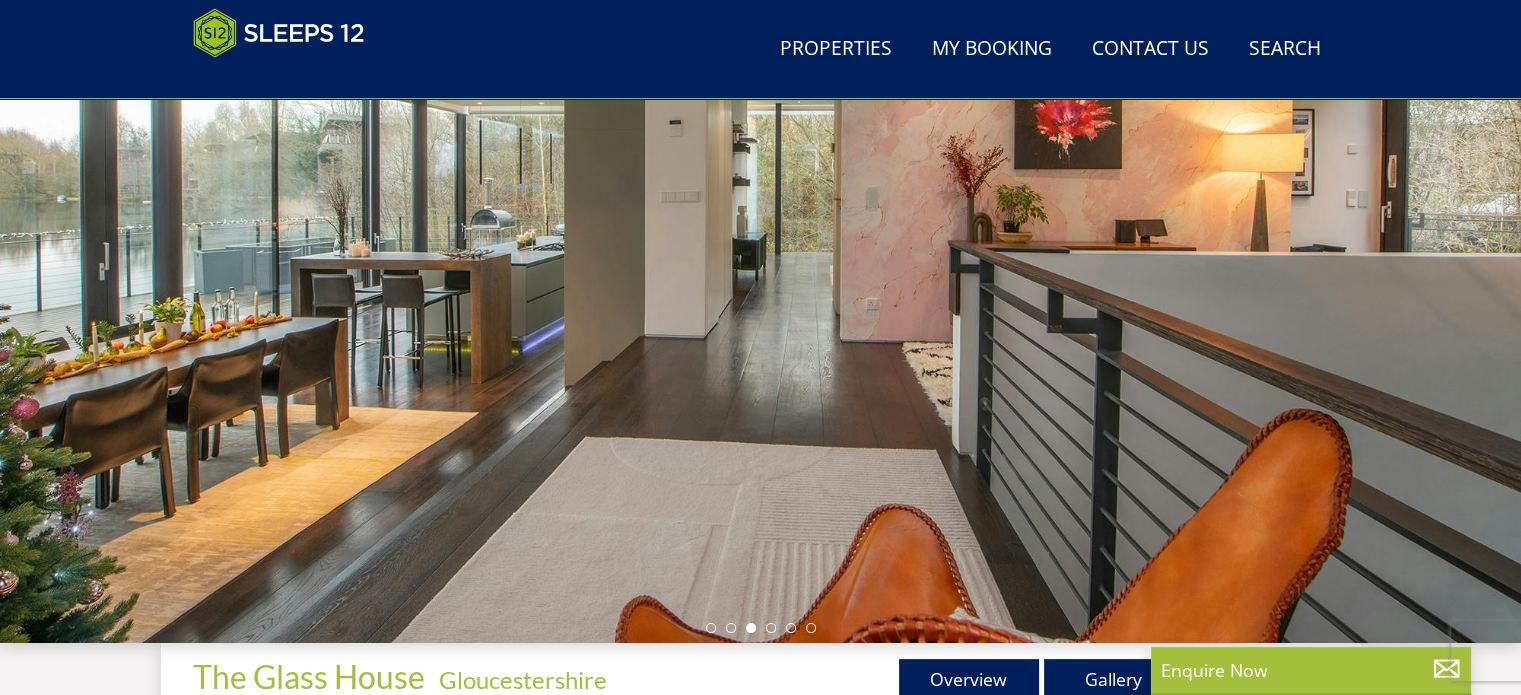 drag, startPoint x: 1232, startPoint y: 367, endPoint x: 424, endPoint y: 355, distance: 808.0891 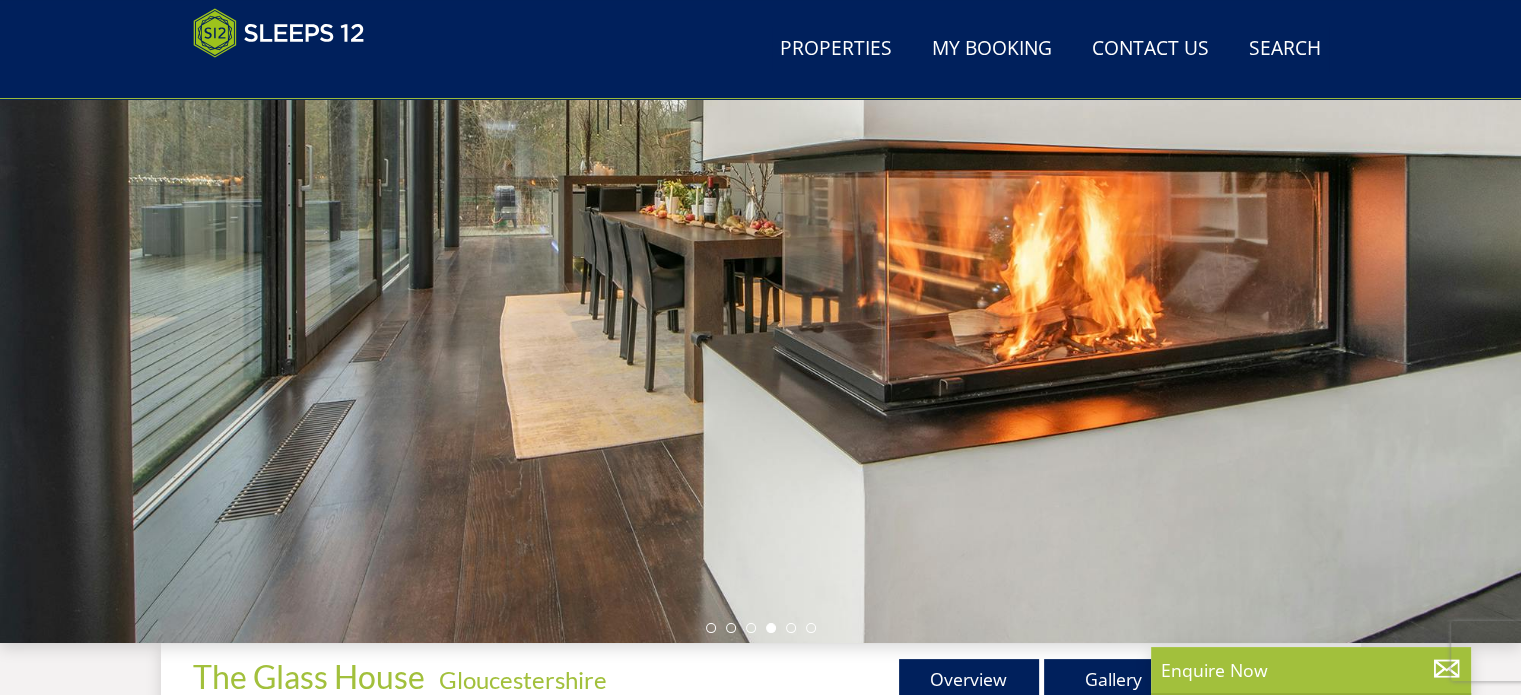 drag, startPoint x: 921, startPoint y: 375, endPoint x: 511, endPoint y: 402, distance: 410.88806 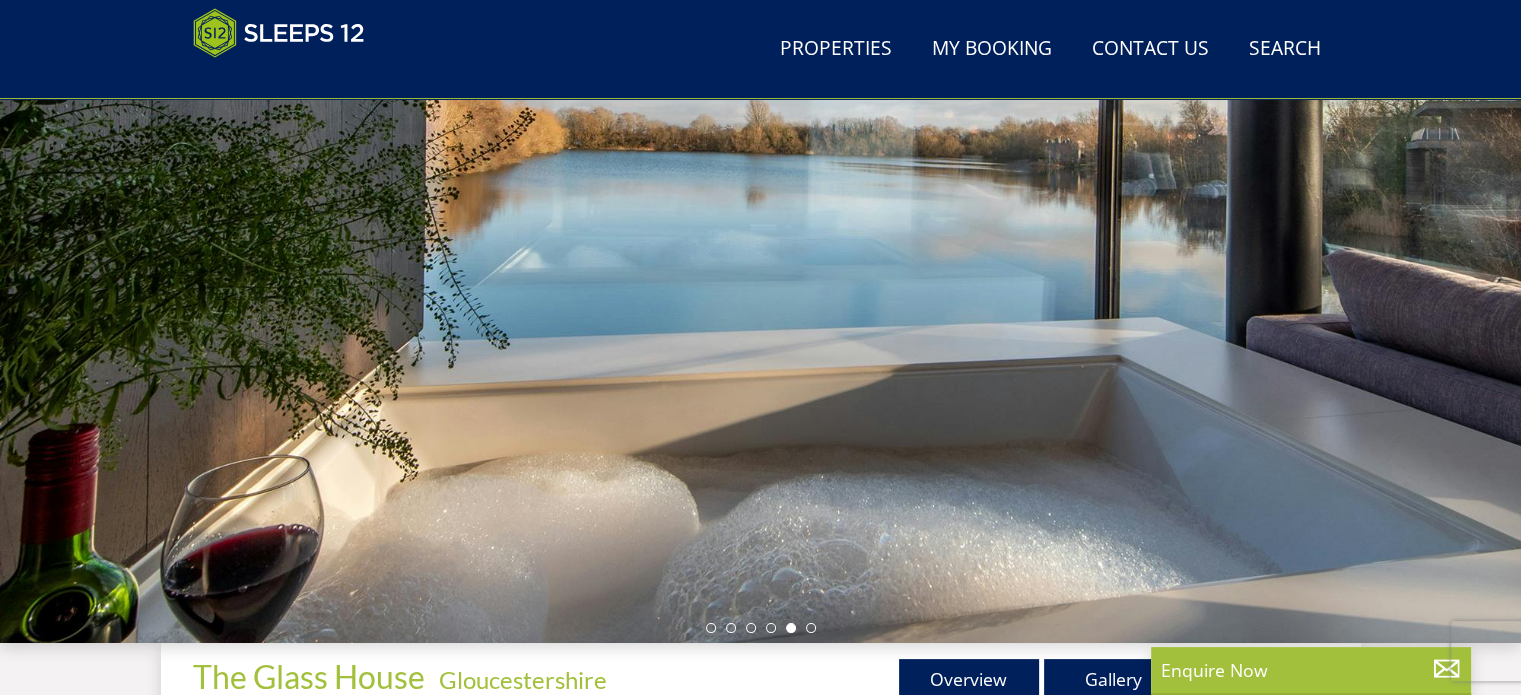click at bounding box center (760, 293) 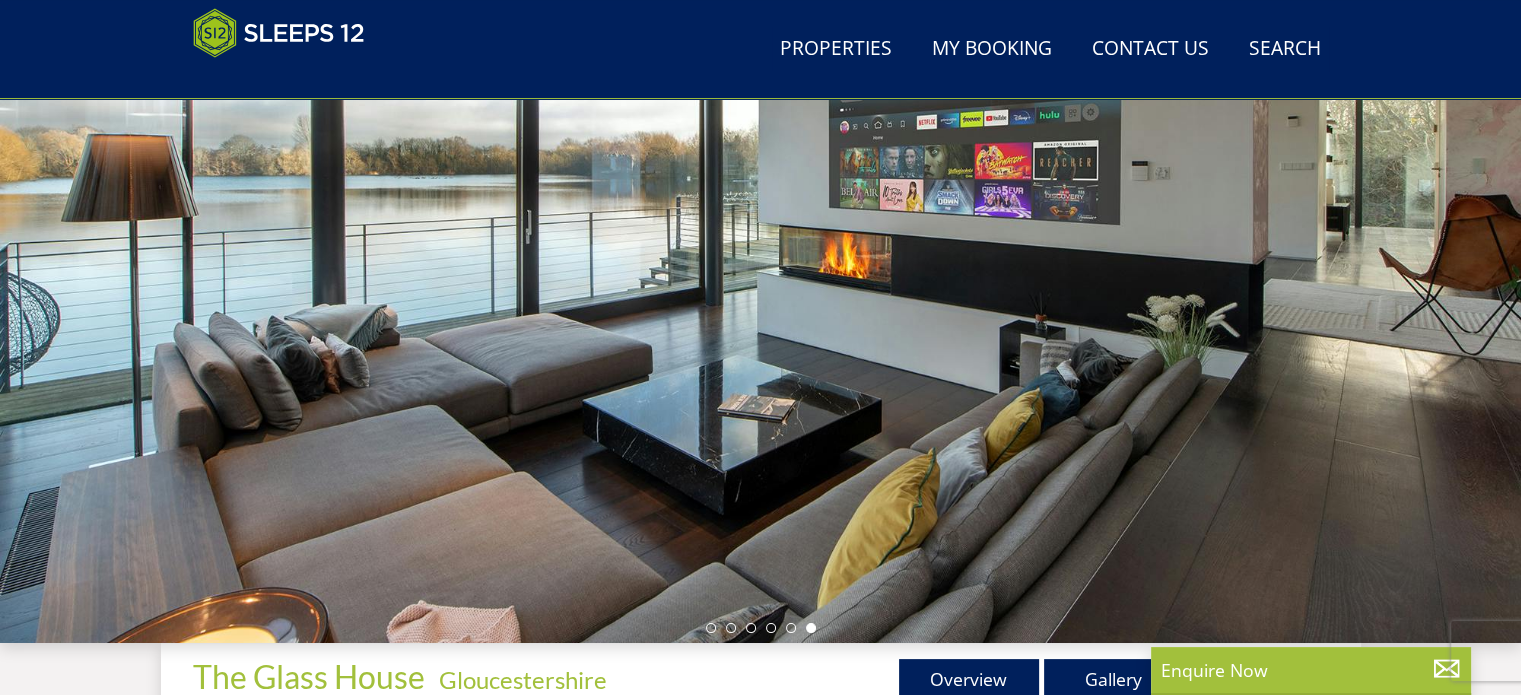 click at bounding box center (760, 293) 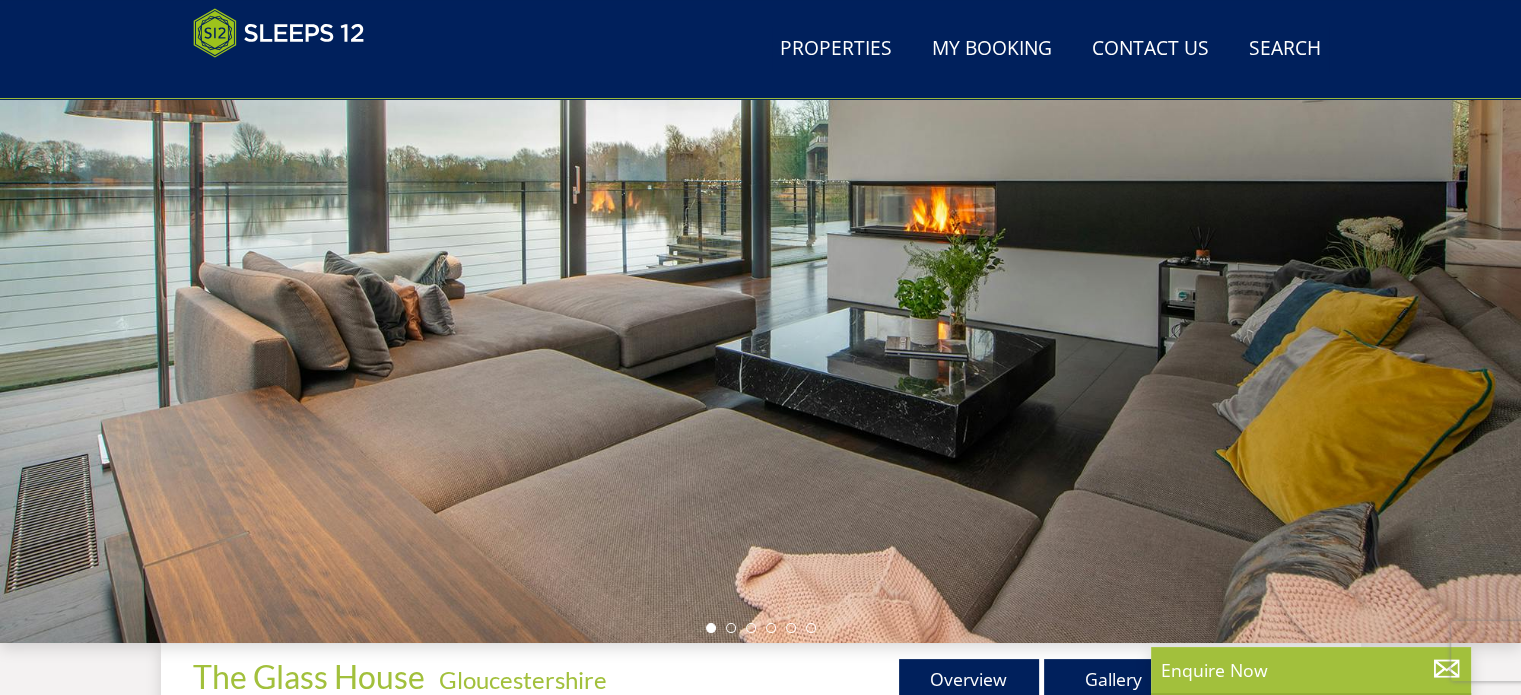 drag, startPoint x: 1226, startPoint y: 372, endPoint x: 766, endPoint y: 376, distance: 460.0174 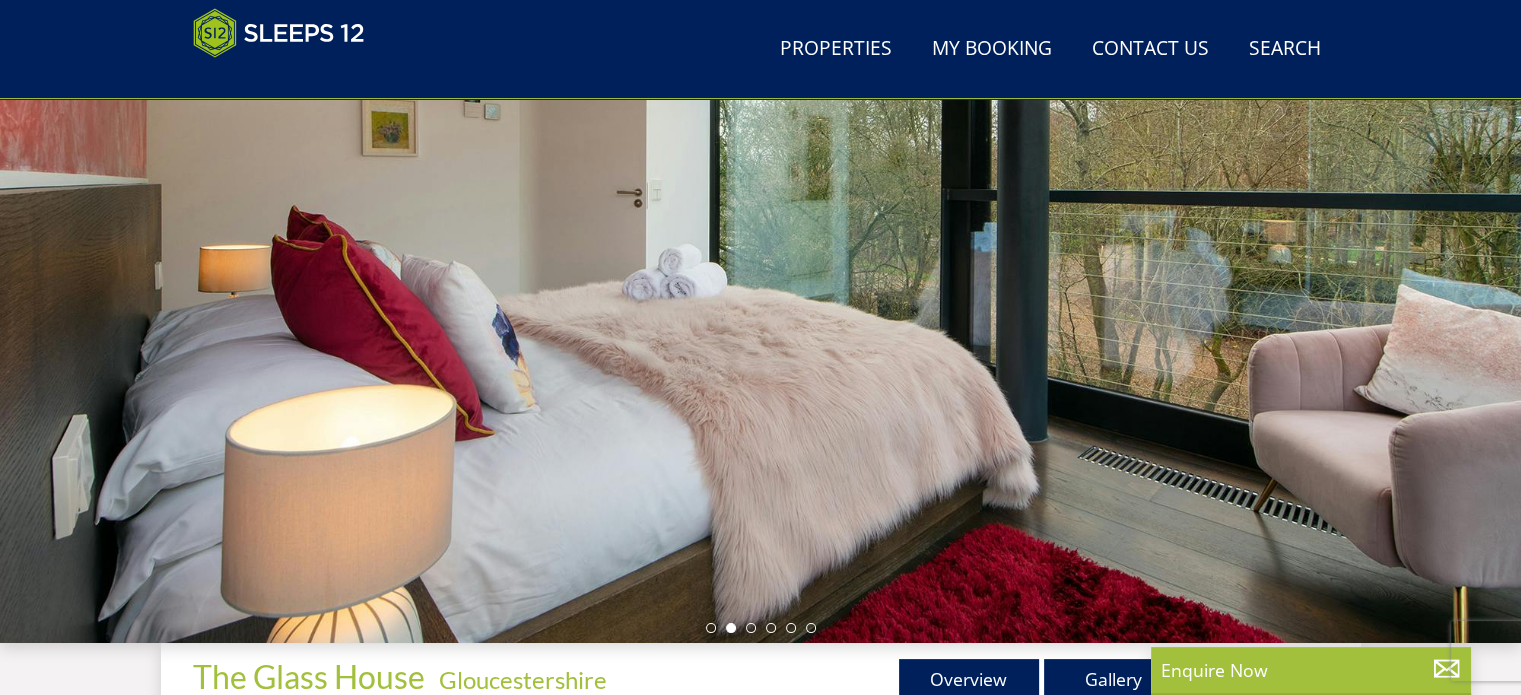 click at bounding box center (760, 293) 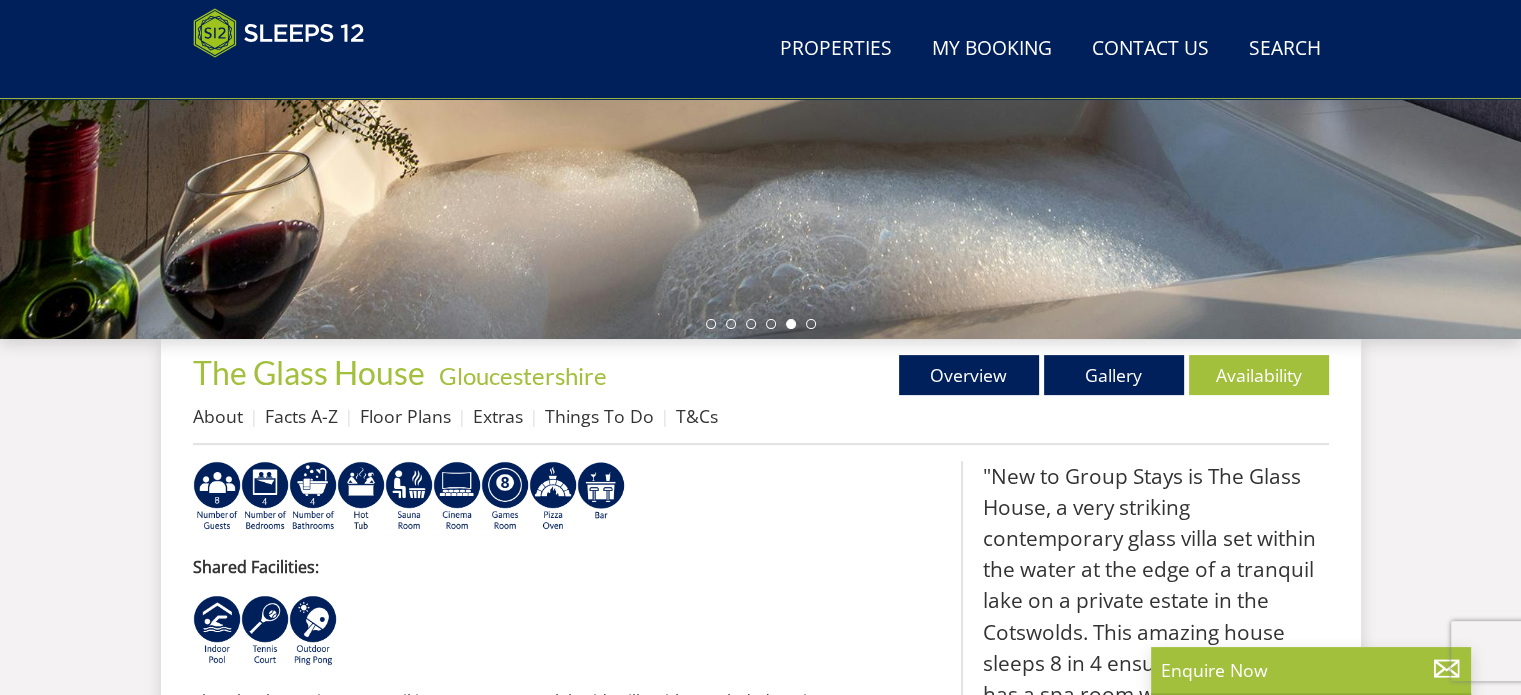 scroll, scrollTop: 600, scrollLeft: 0, axis: vertical 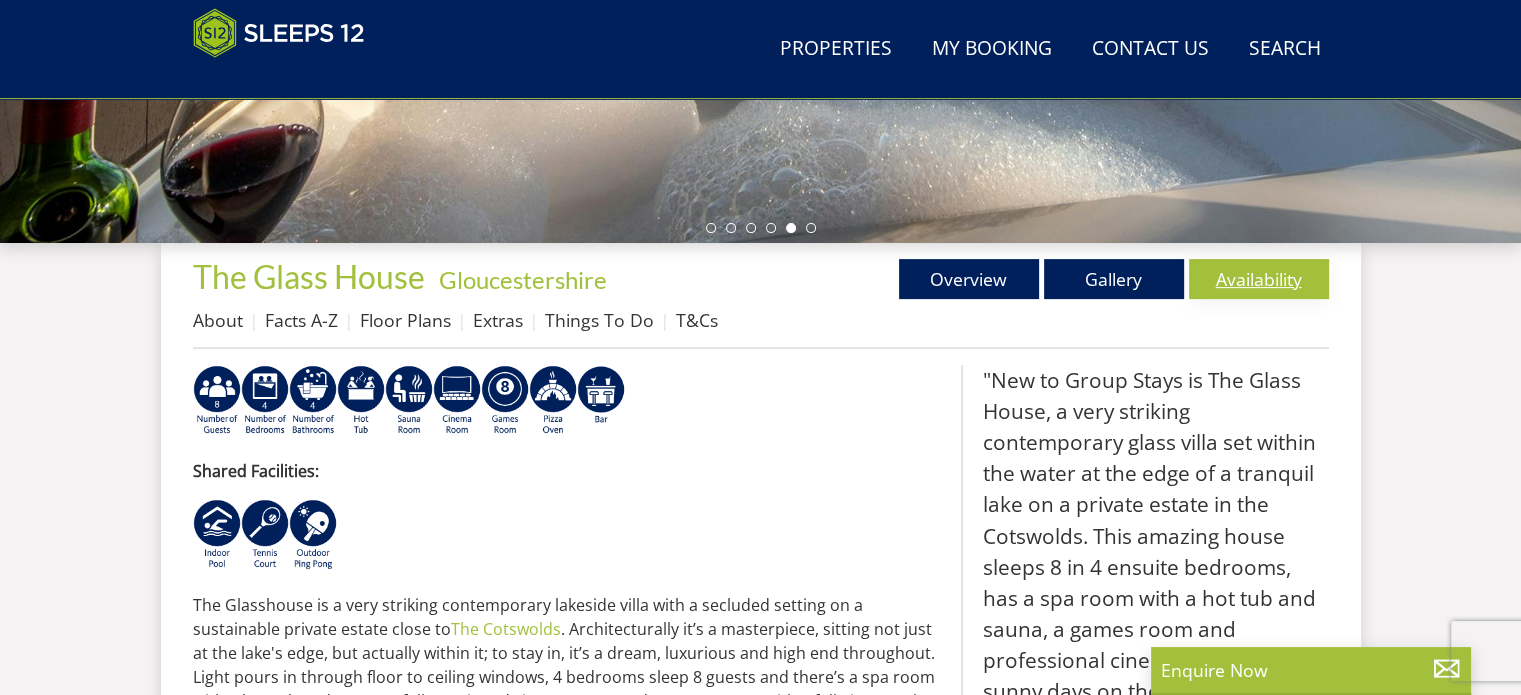 click on "Availability" at bounding box center [1259, 279] 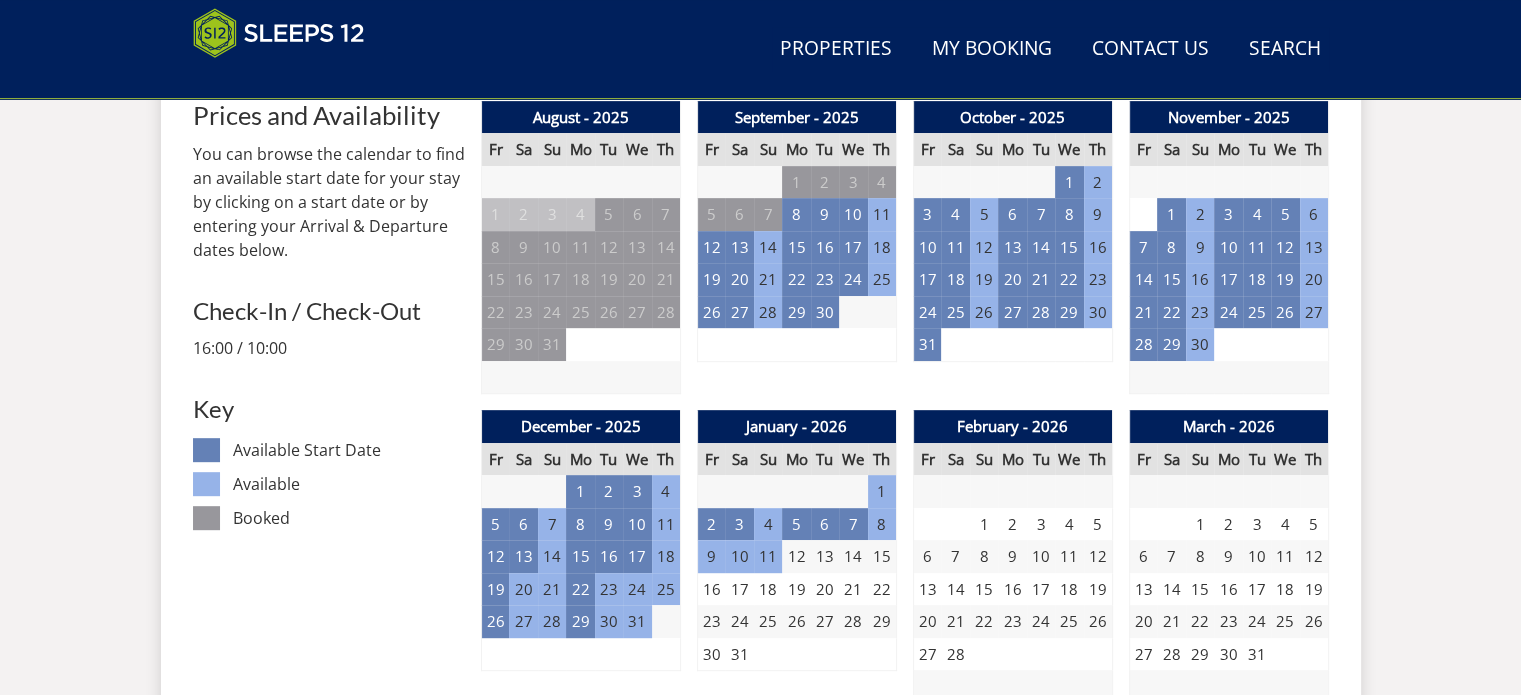 scroll, scrollTop: 900, scrollLeft: 0, axis: vertical 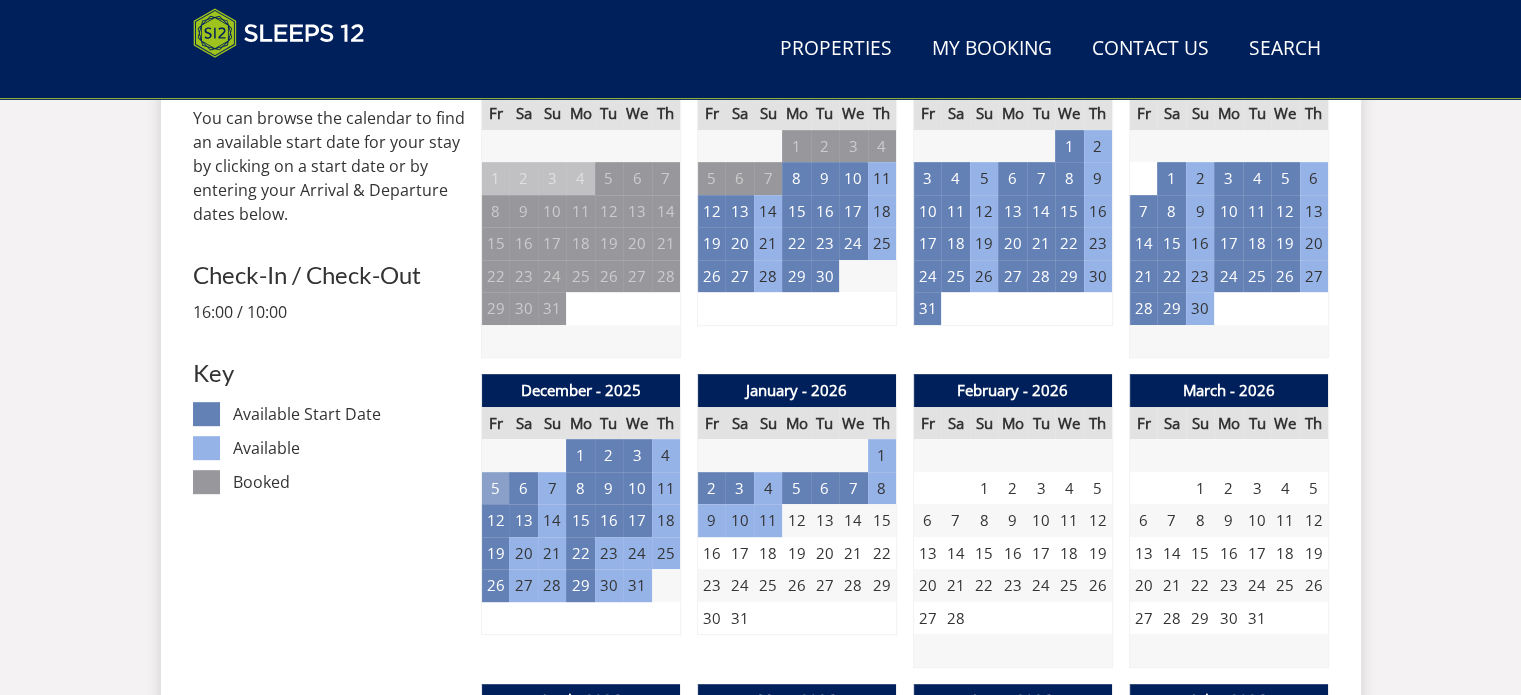 click on "5" at bounding box center (495, 488) 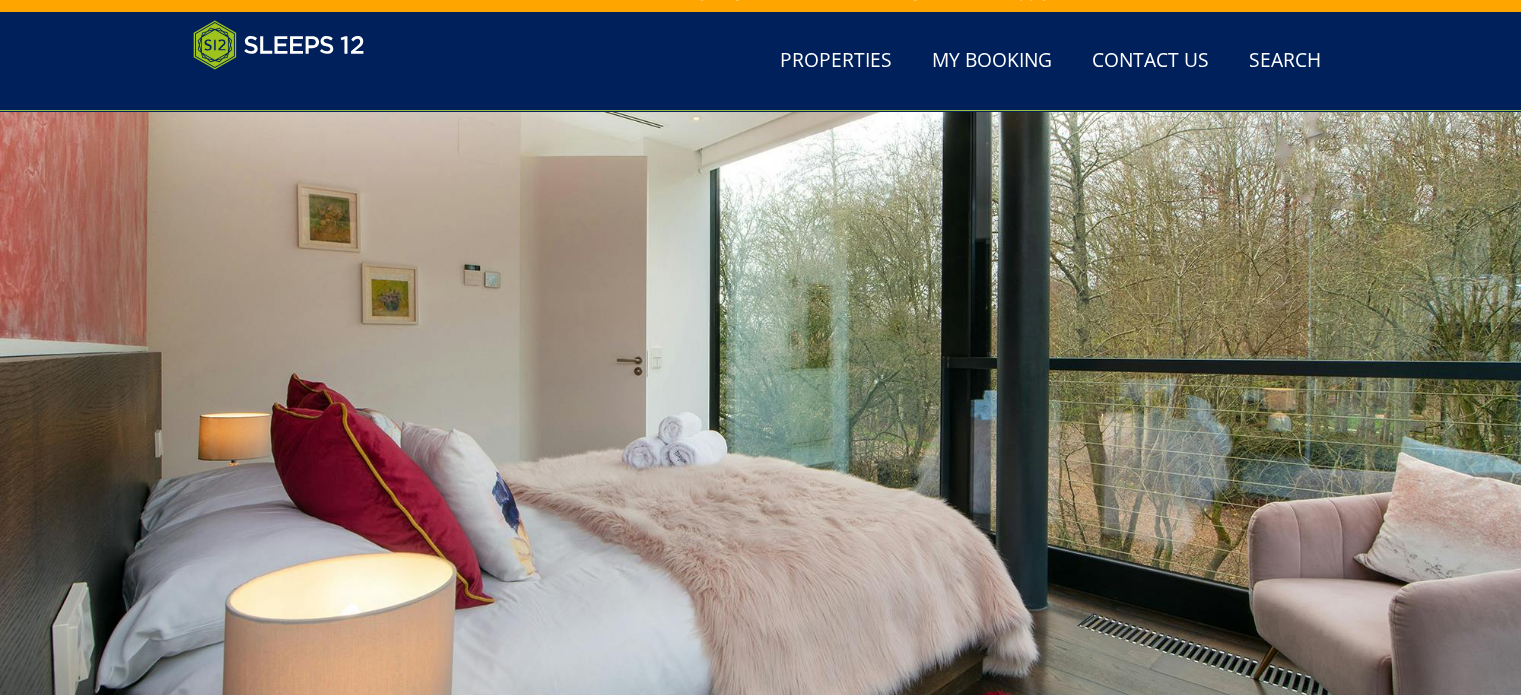 scroll, scrollTop: 0, scrollLeft: 0, axis: both 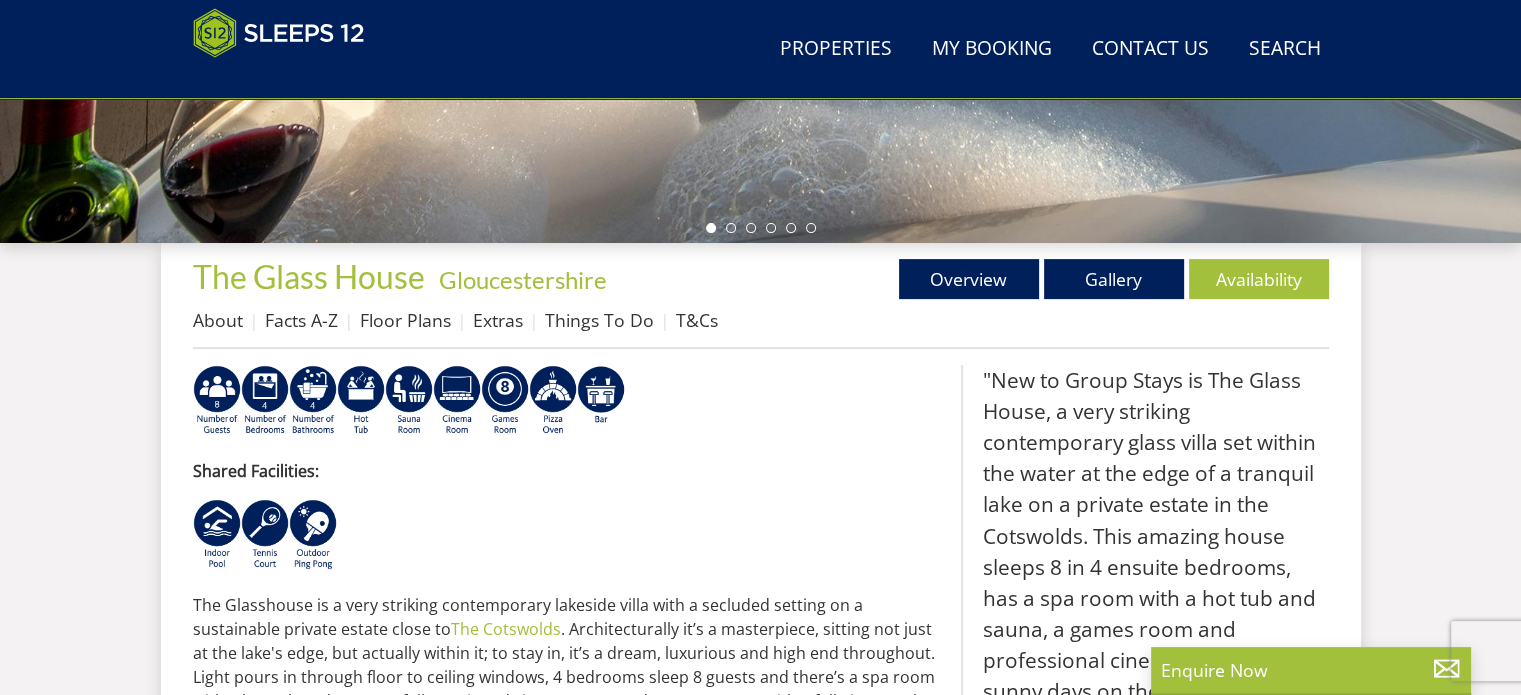 select on "4" 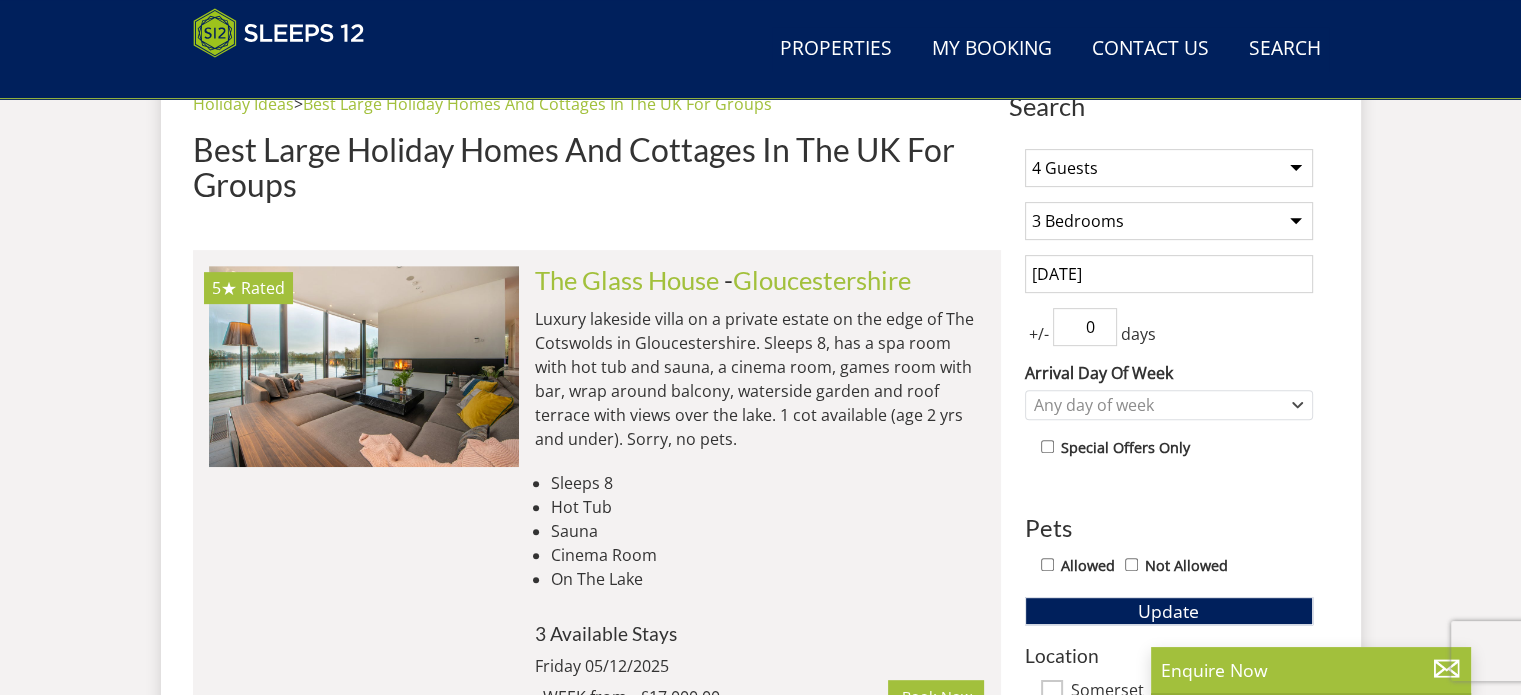 scroll, scrollTop: 718, scrollLeft: 0, axis: vertical 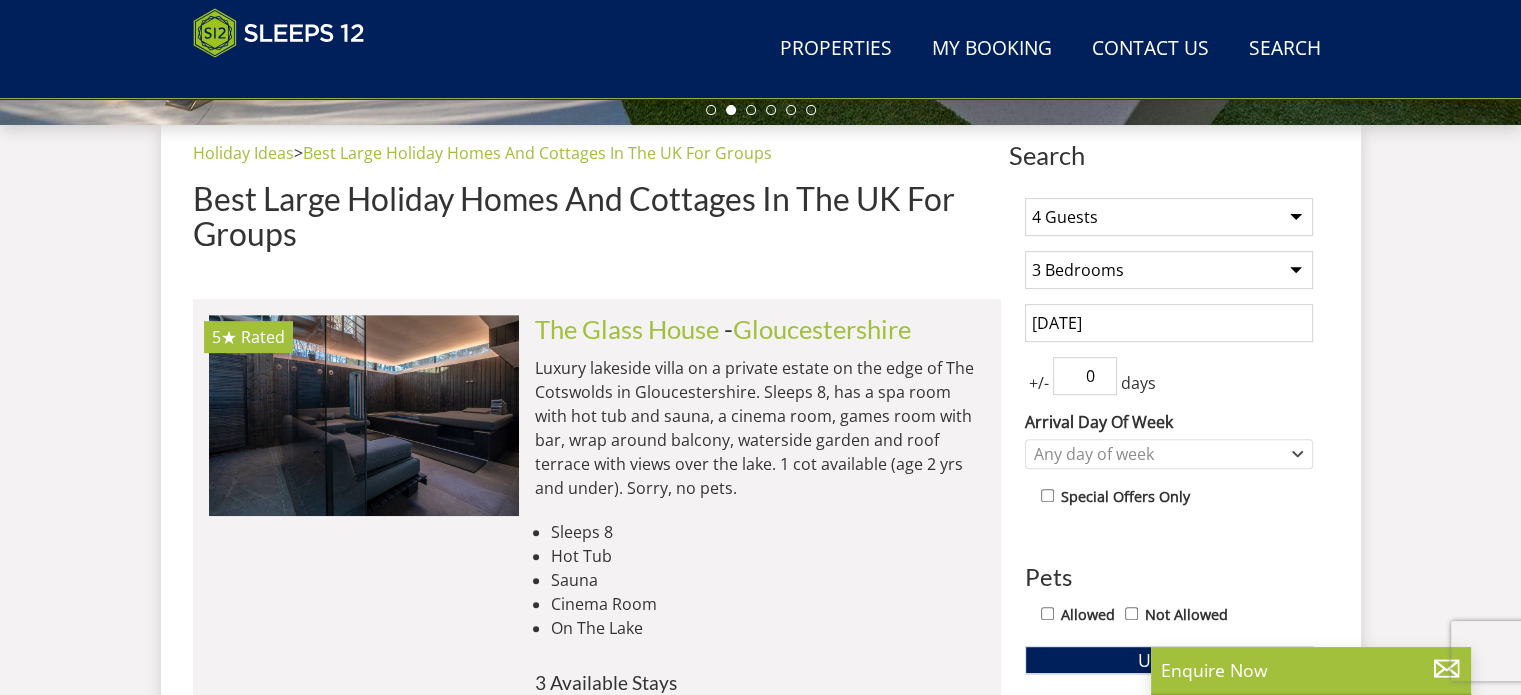click on "5★
Rated
The Glass House
Check Availability
More Info" at bounding box center (364, 577) 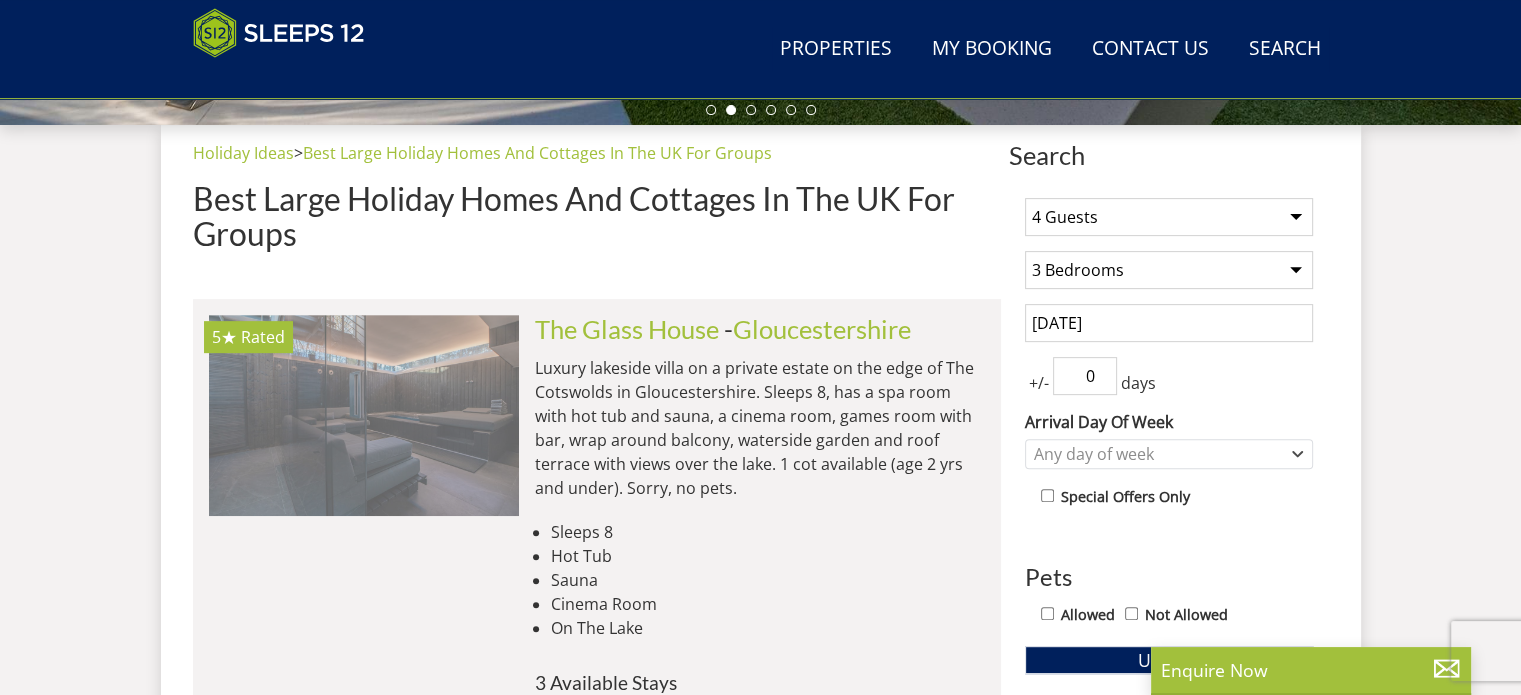 click at bounding box center (363, 415) 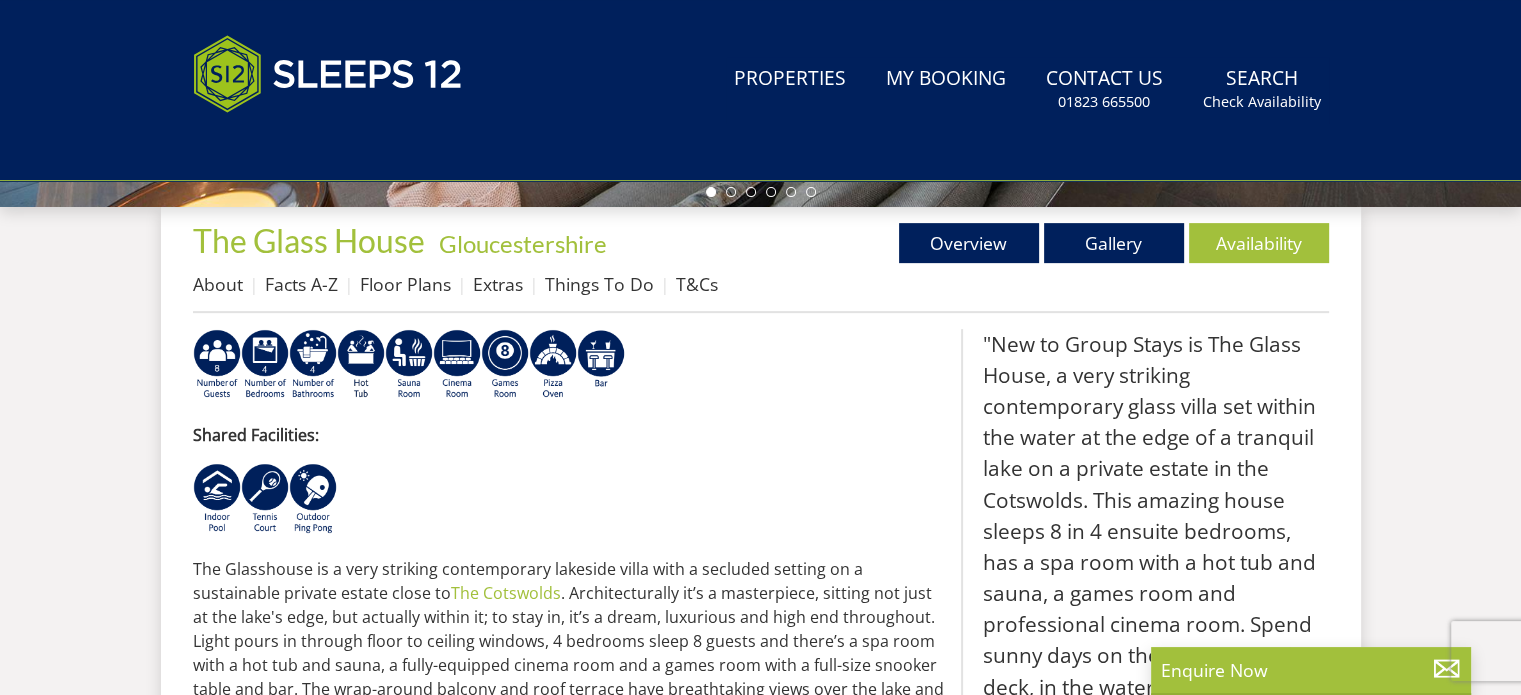 scroll, scrollTop: 0, scrollLeft: 0, axis: both 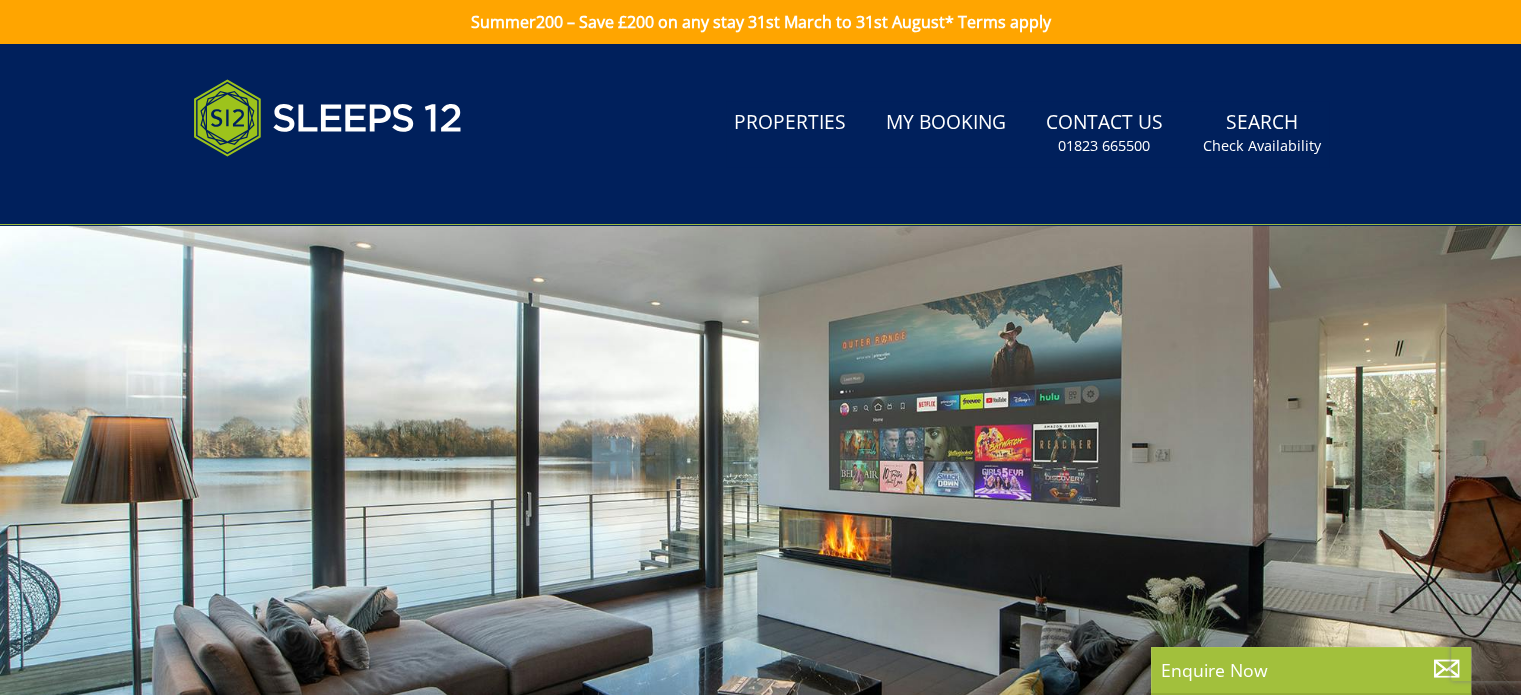 select on "4" 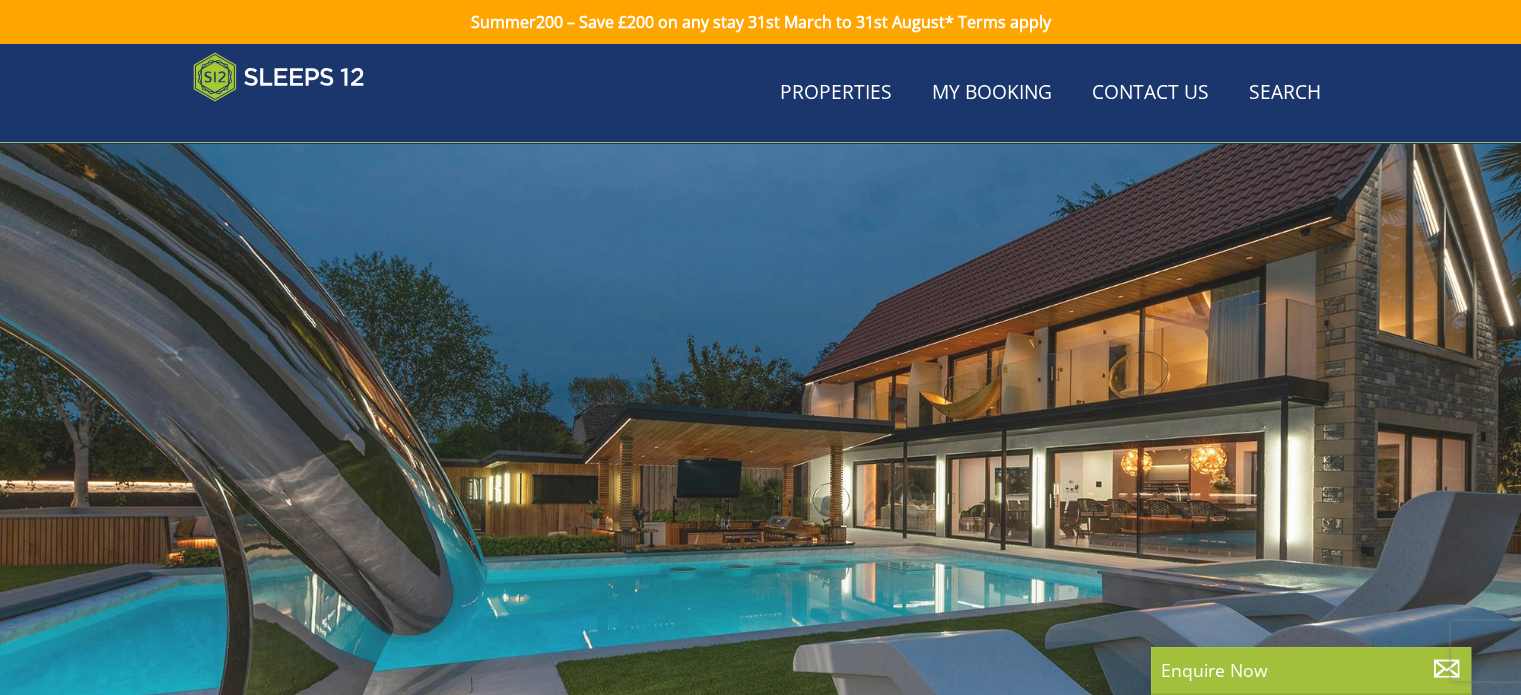 scroll, scrollTop: 718, scrollLeft: 0, axis: vertical 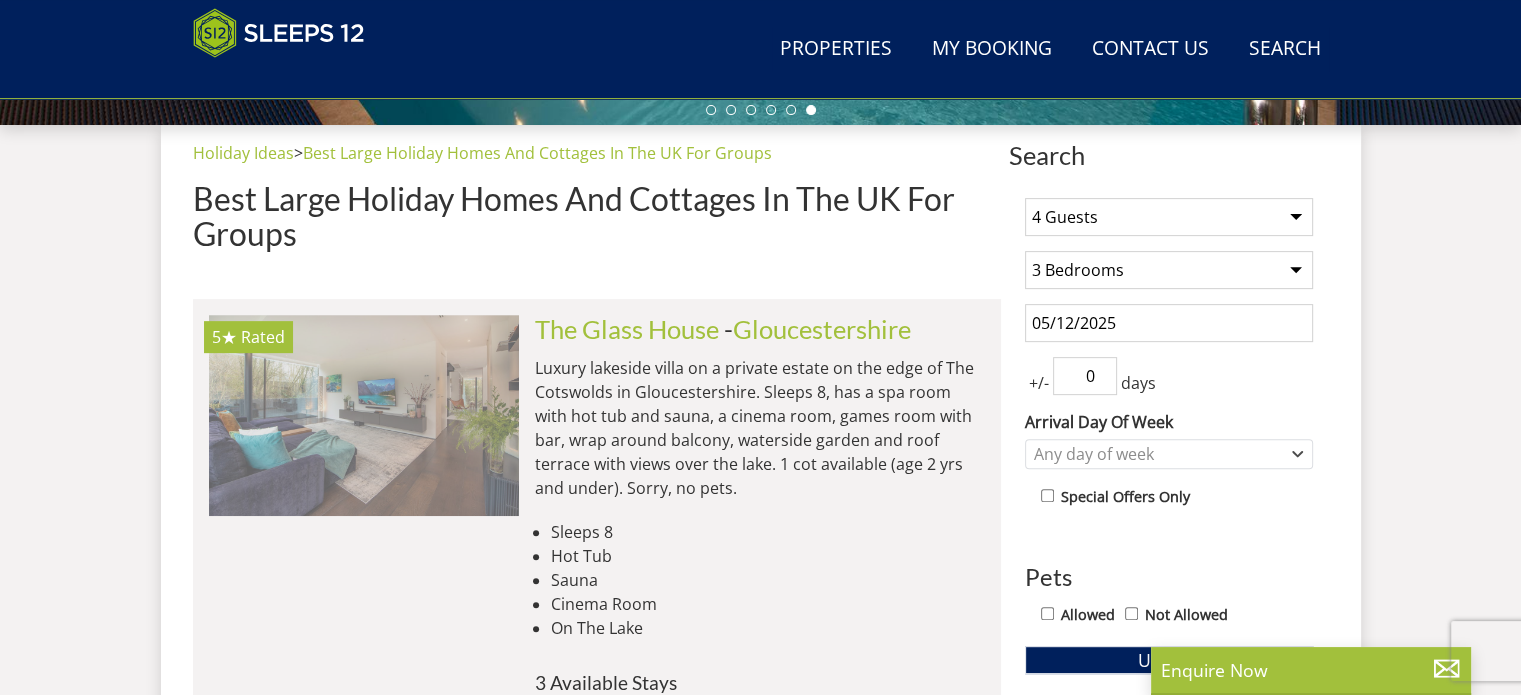 click at bounding box center [363, 415] 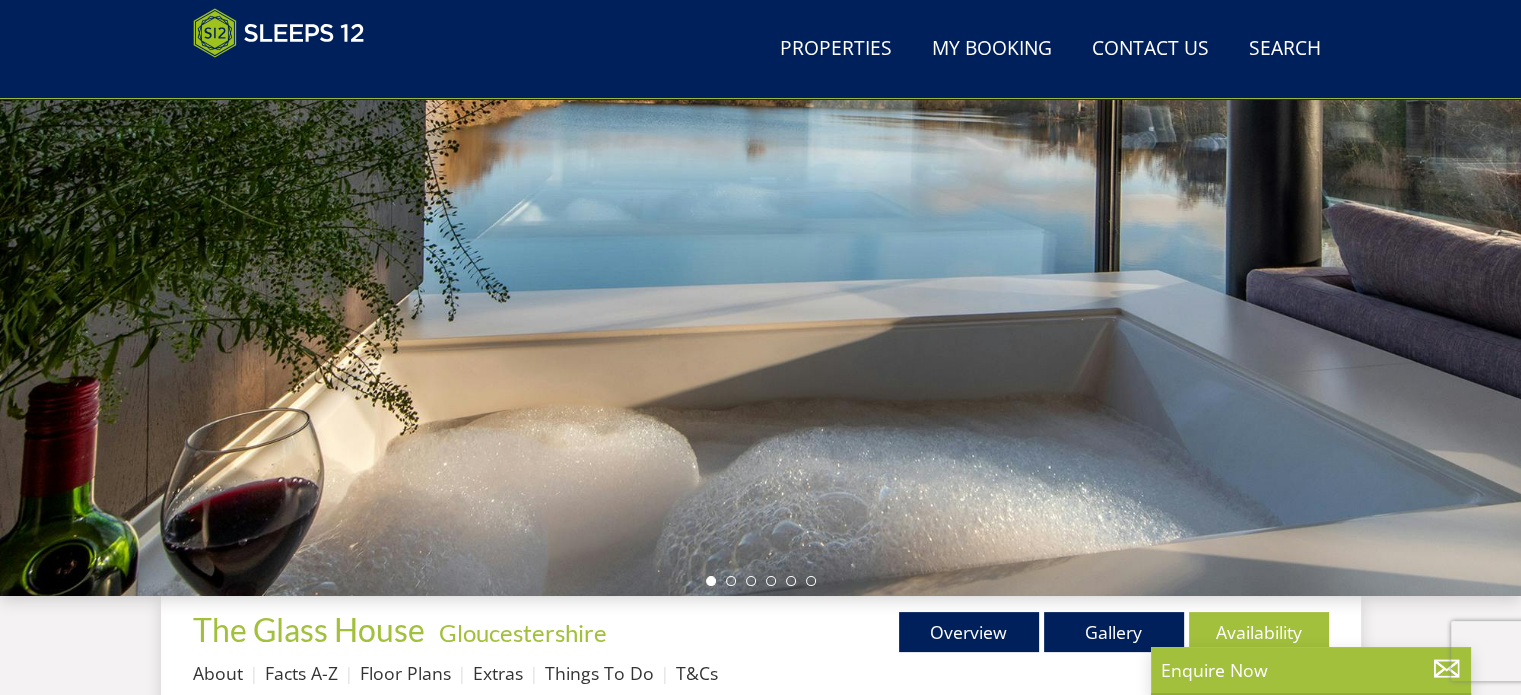 scroll, scrollTop: 600, scrollLeft: 0, axis: vertical 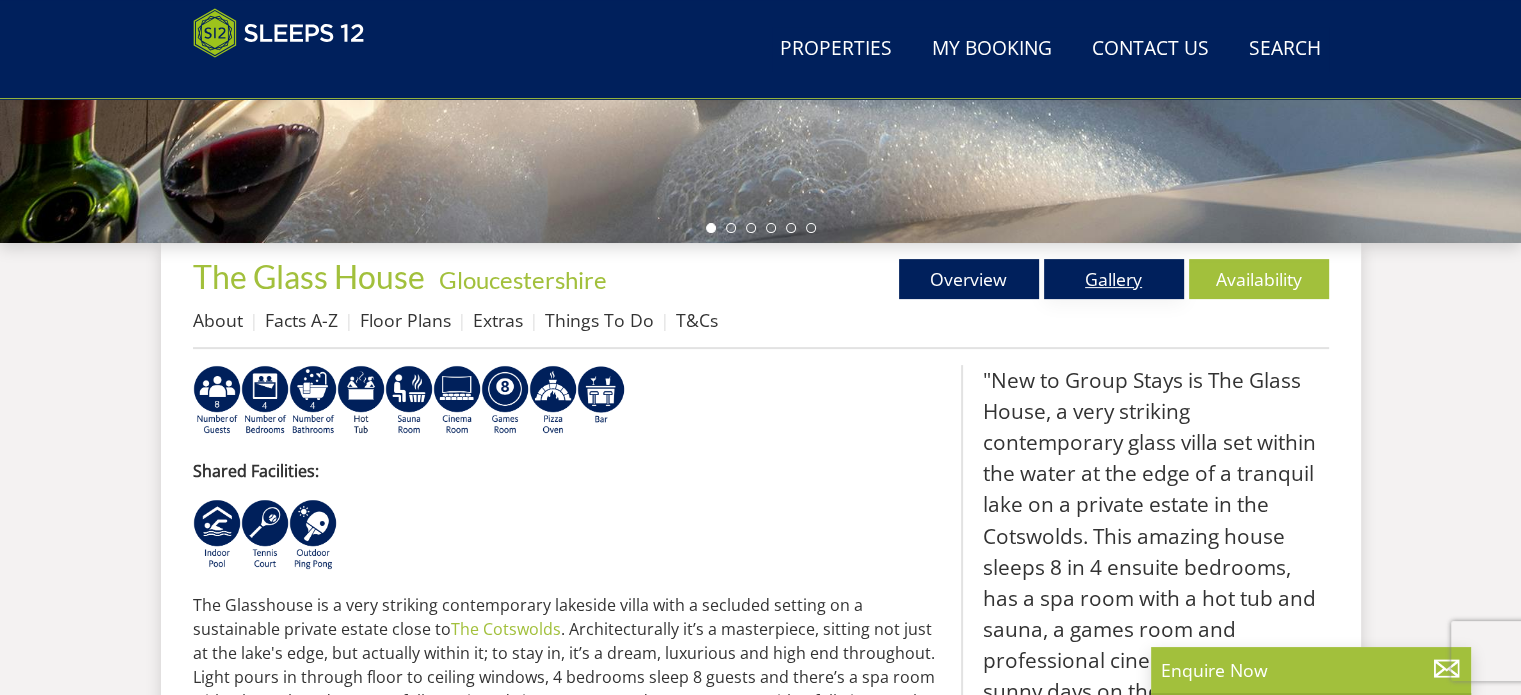 click on "Gallery" at bounding box center [1114, 279] 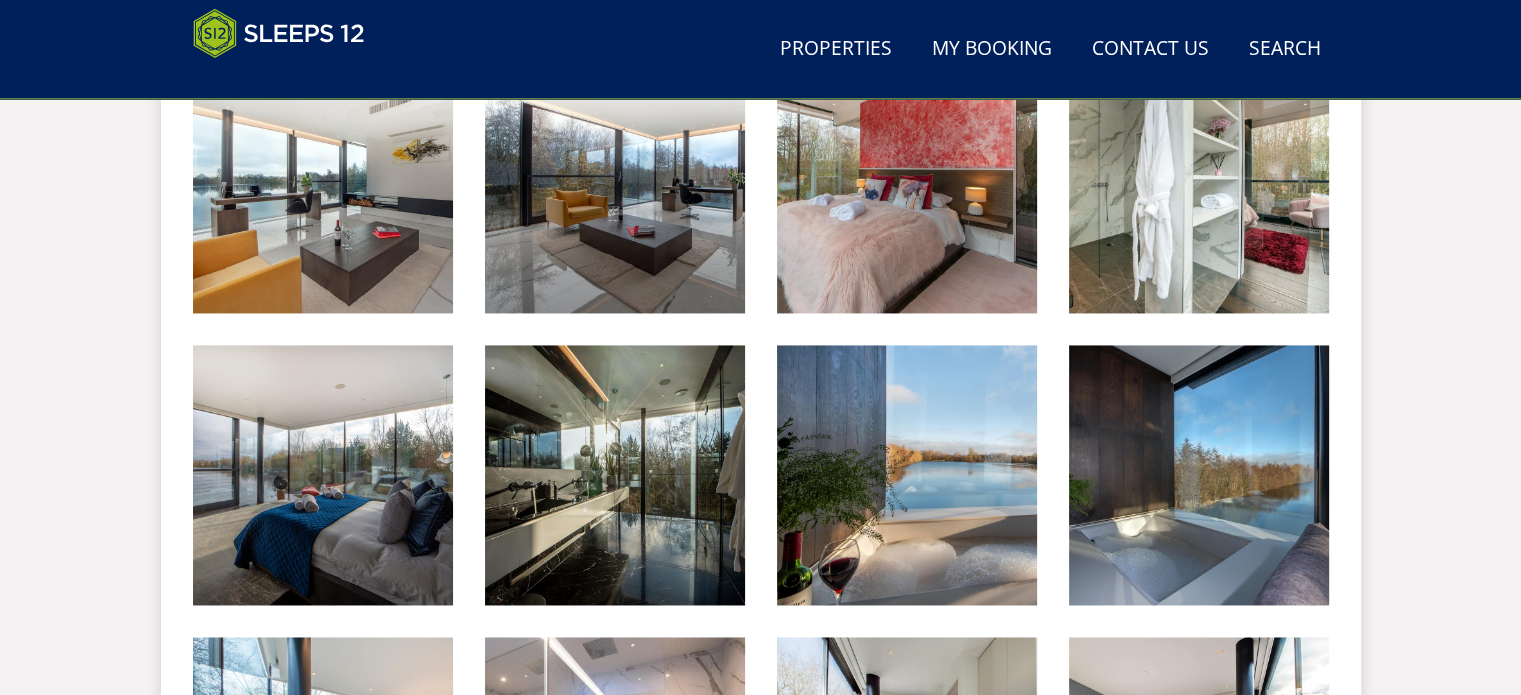 scroll, scrollTop: 2400, scrollLeft: 0, axis: vertical 